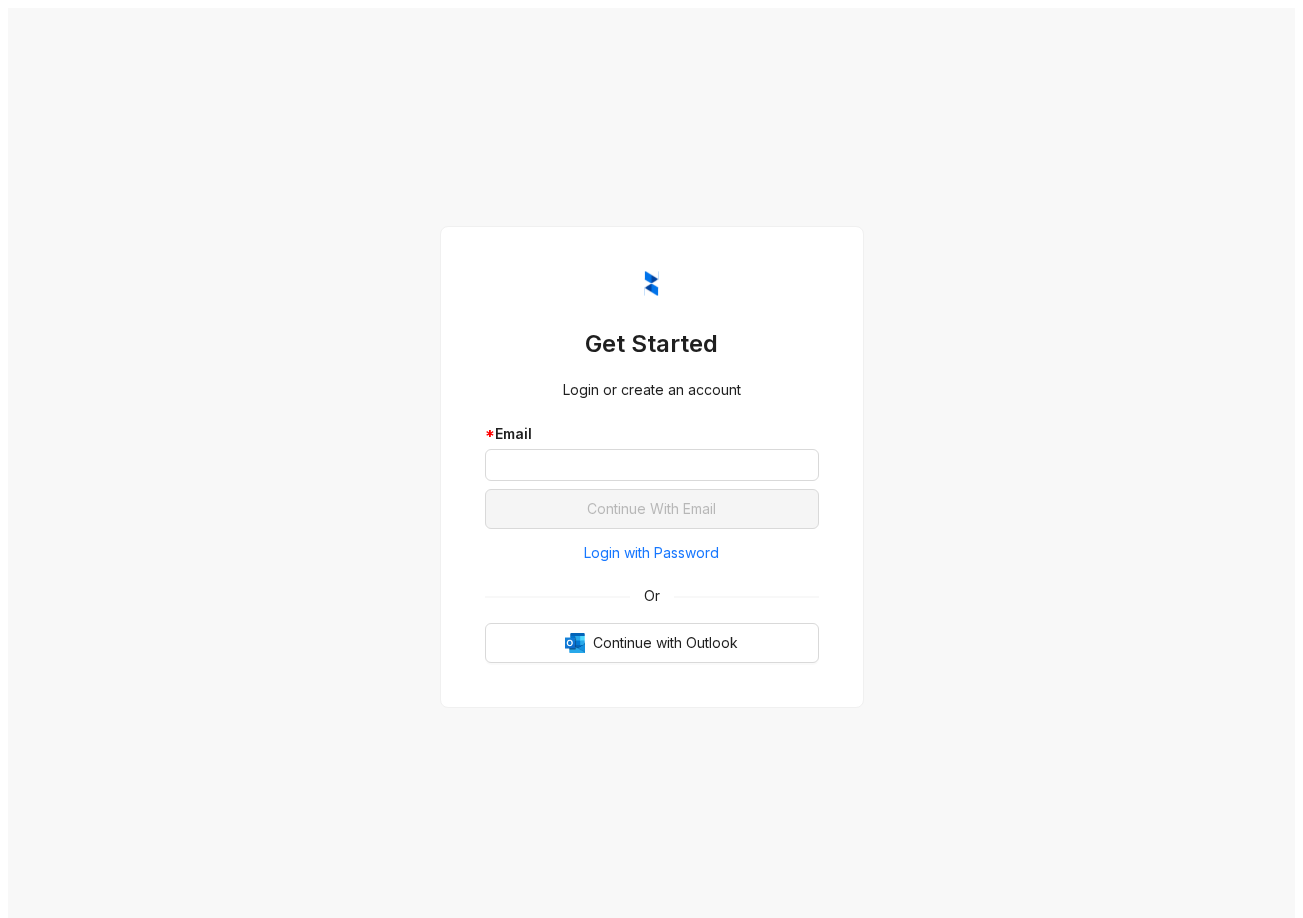 scroll, scrollTop: 0, scrollLeft: 0, axis: both 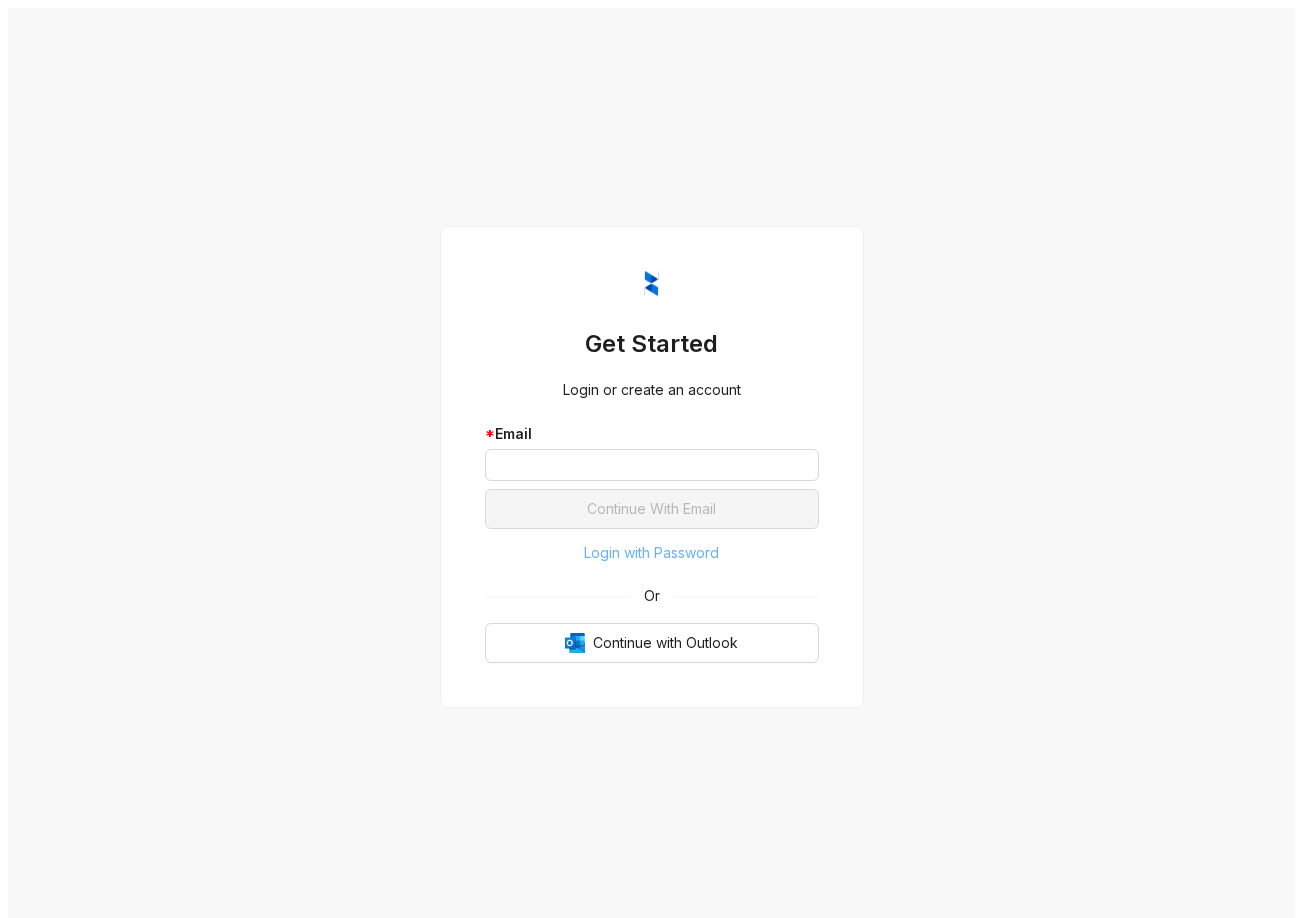 click on "Login with Password" at bounding box center (651, 553) 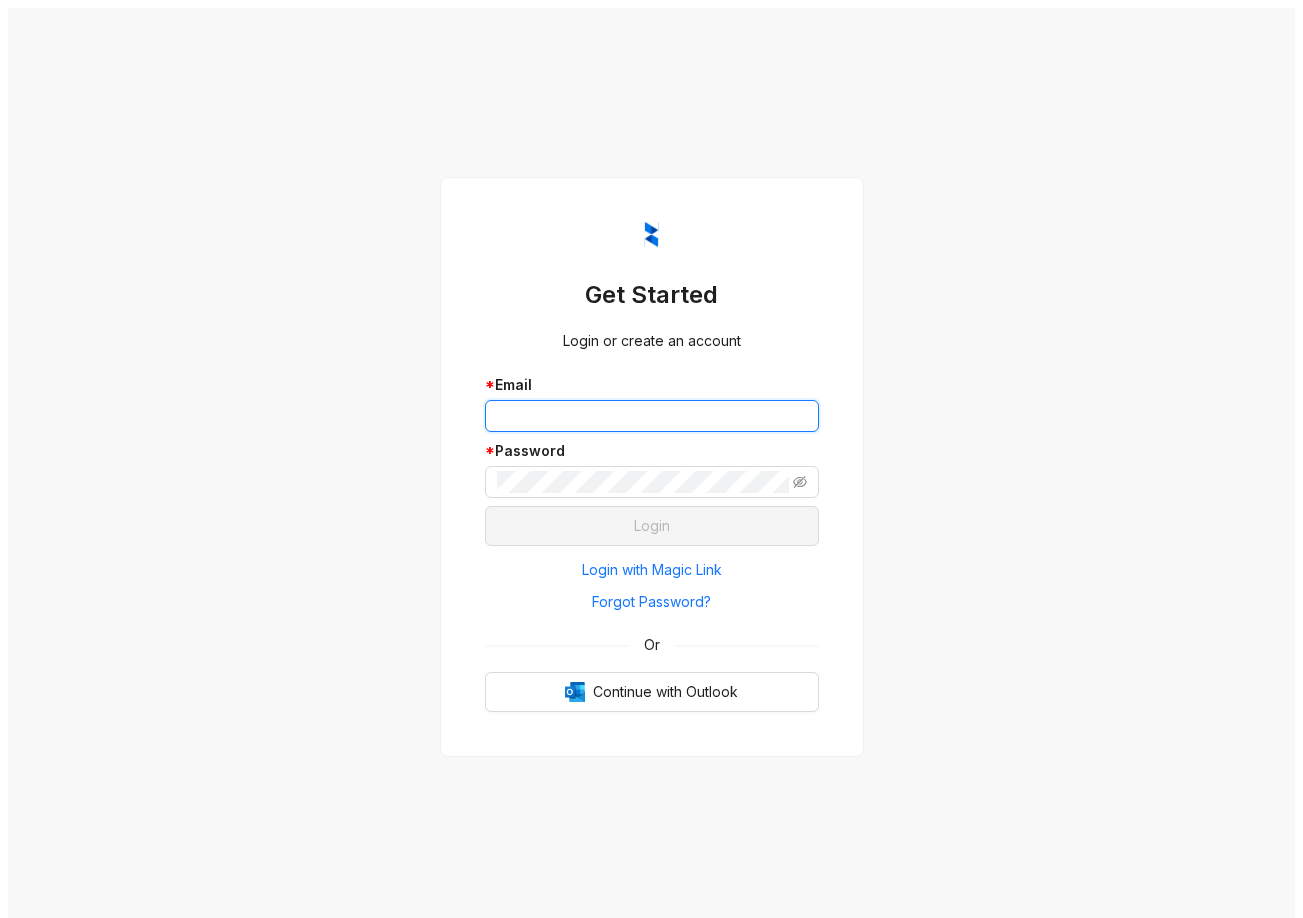 click at bounding box center (652, 416) 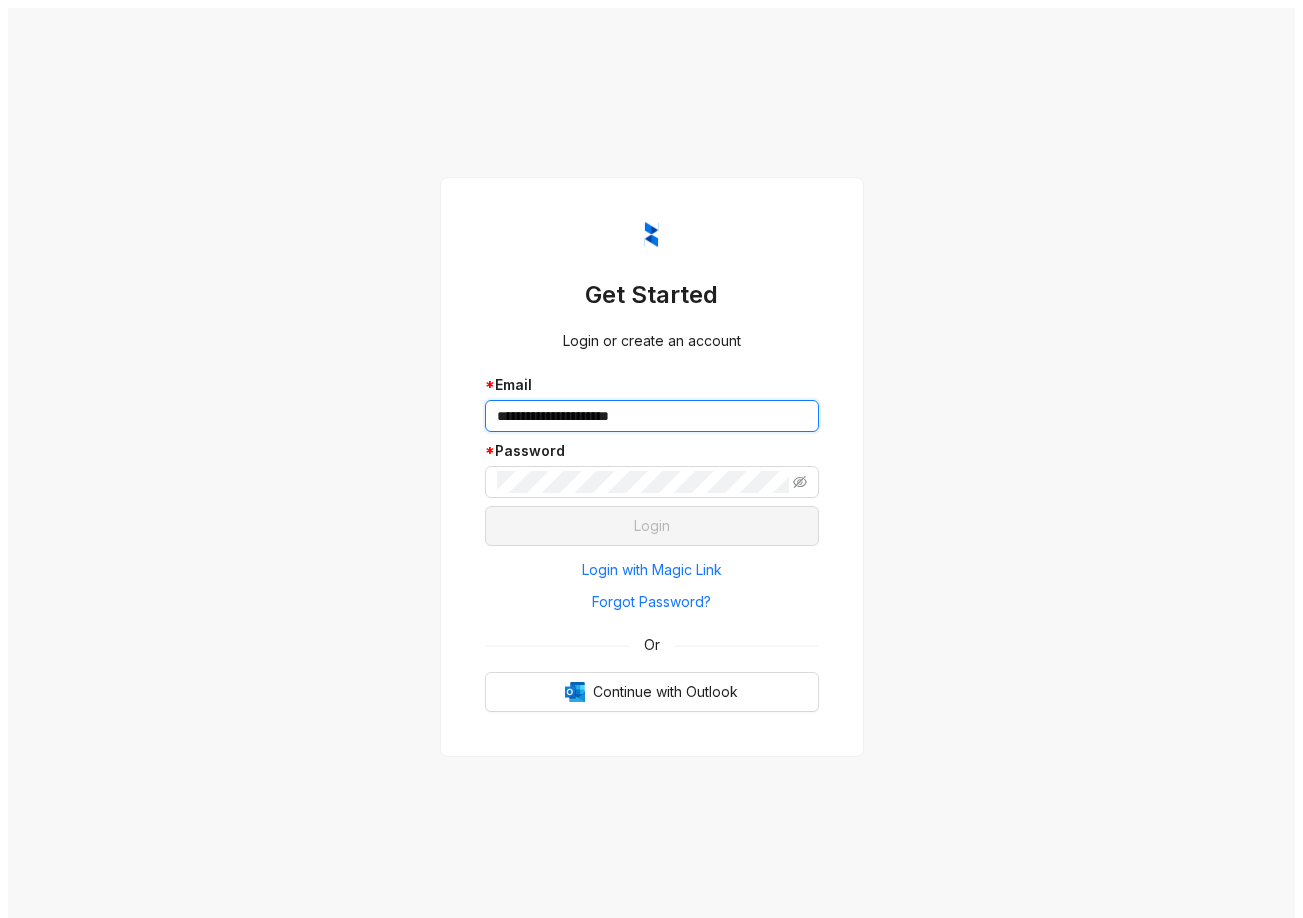 type on "**********" 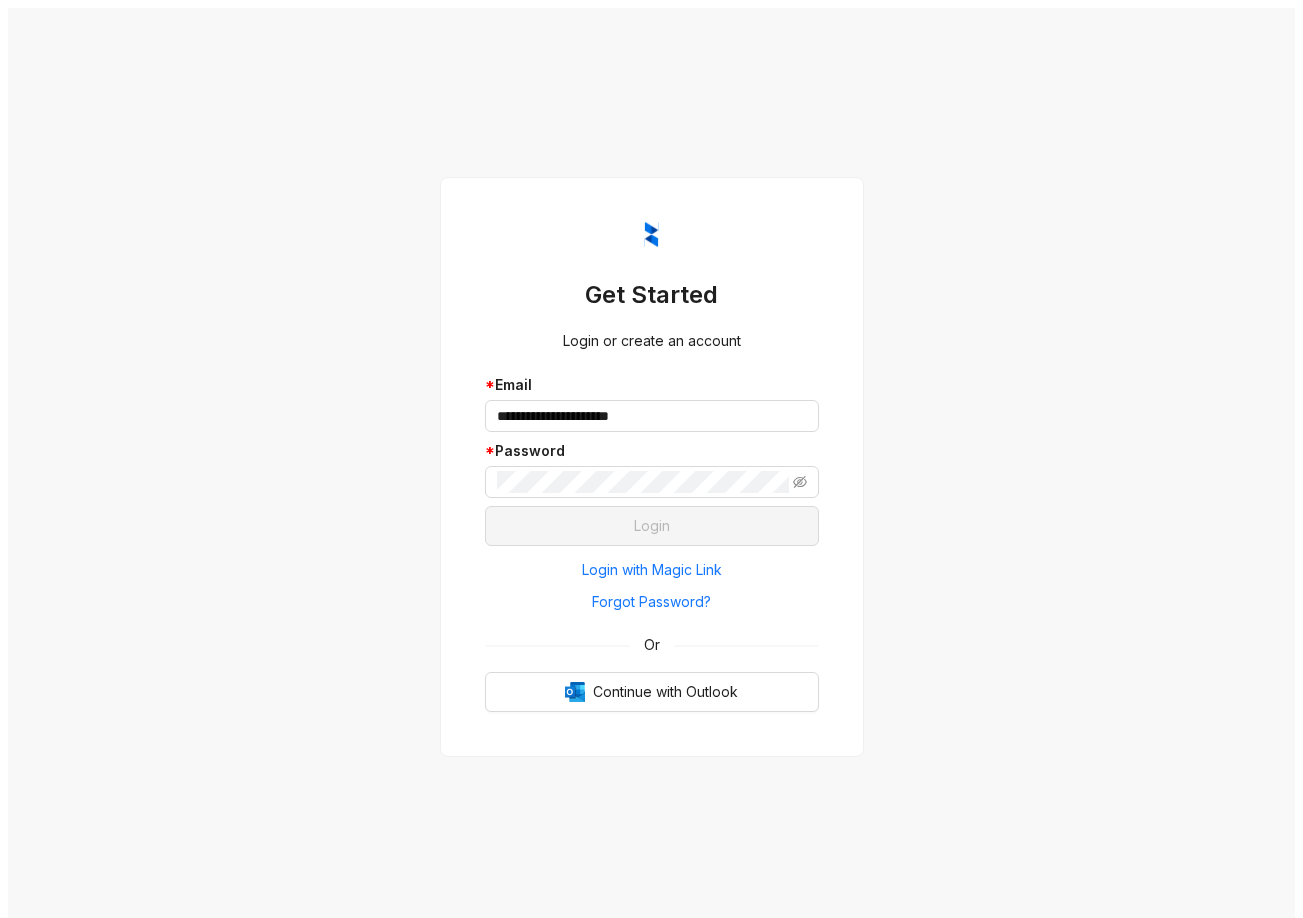 click on "**********" at bounding box center [651, 467] 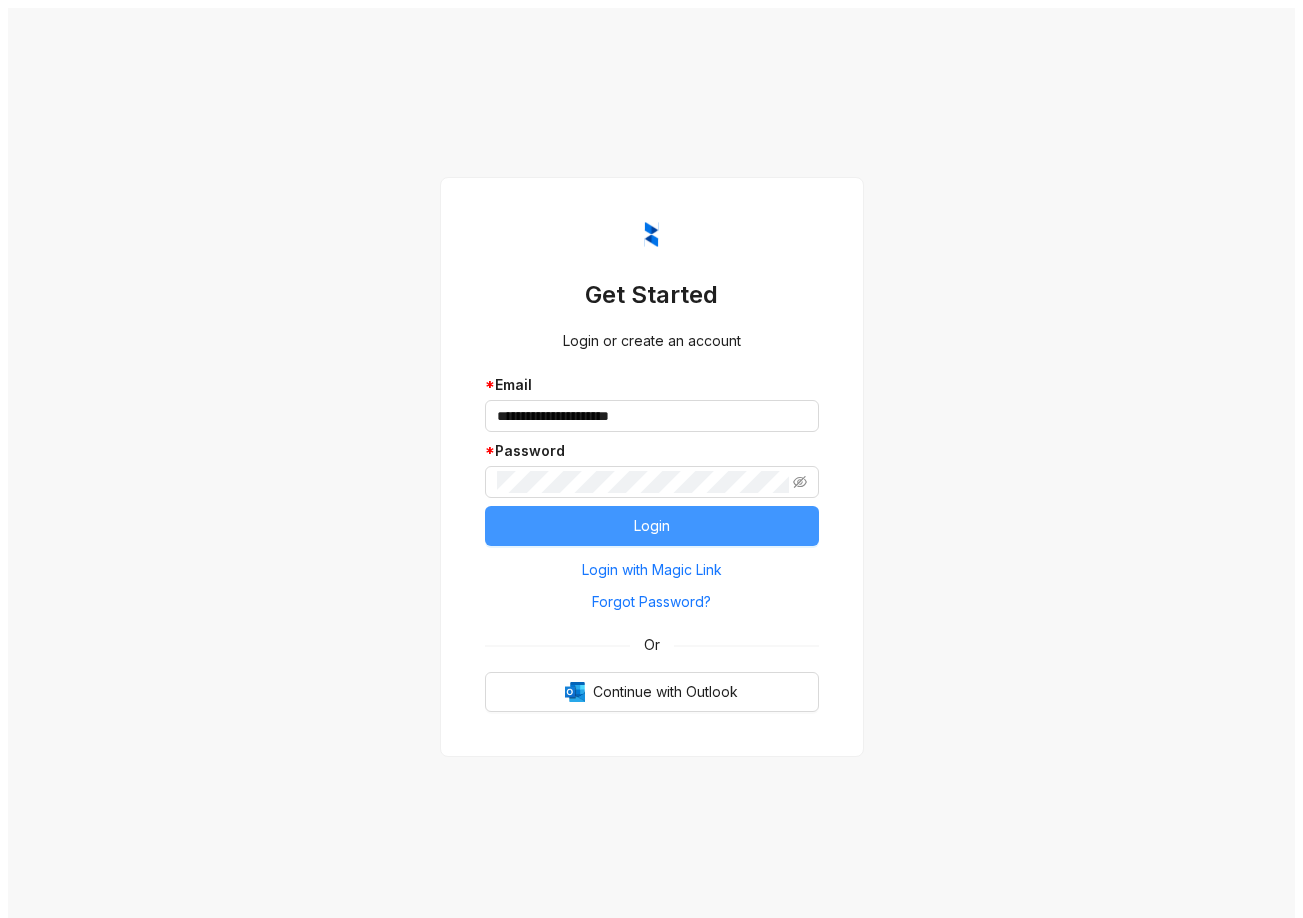 click on "Login" at bounding box center [652, 526] 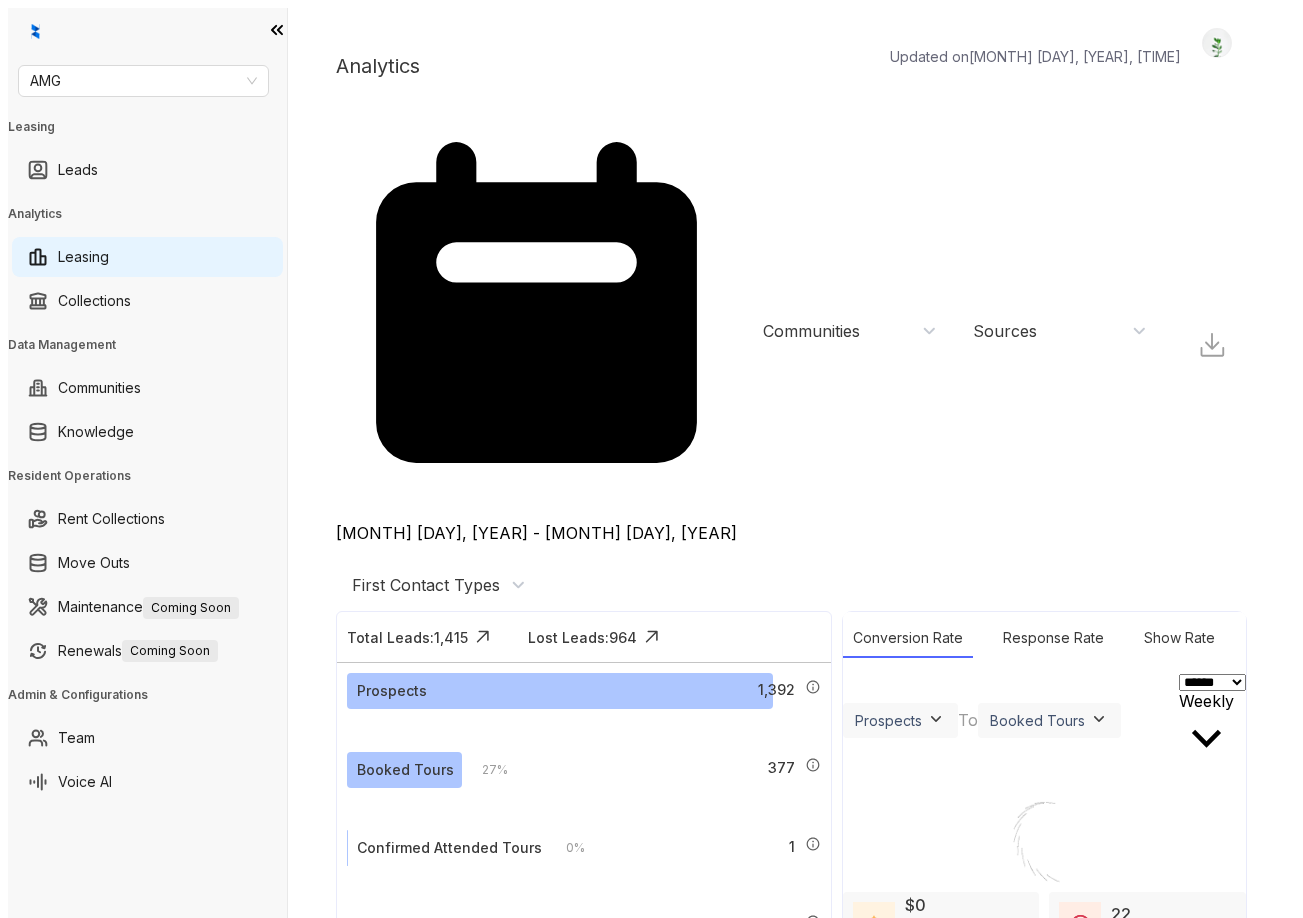 scroll, scrollTop: 0, scrollLeft: 0, axis: both 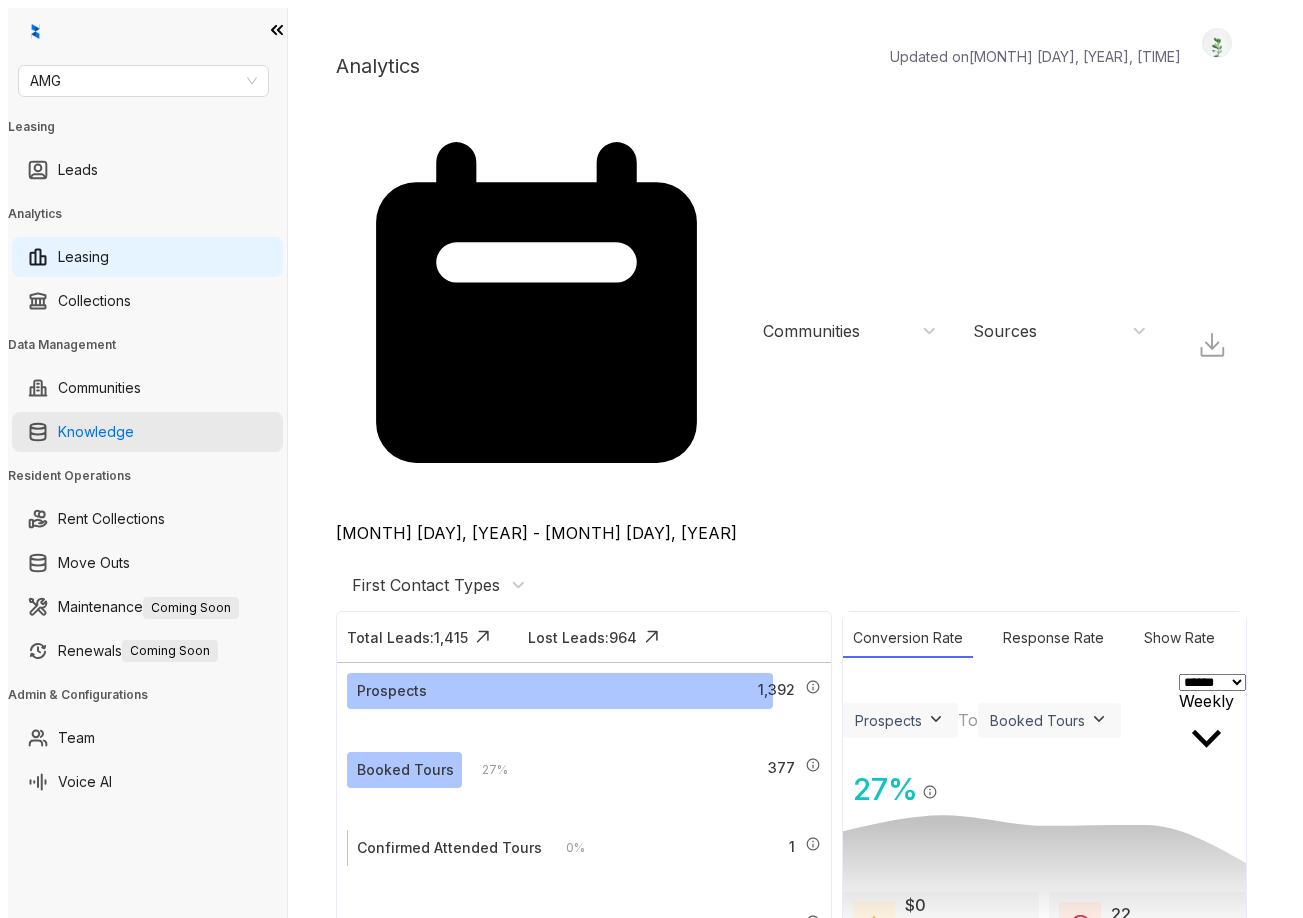 click on "Knowledge" at bounding box center [96, 432] 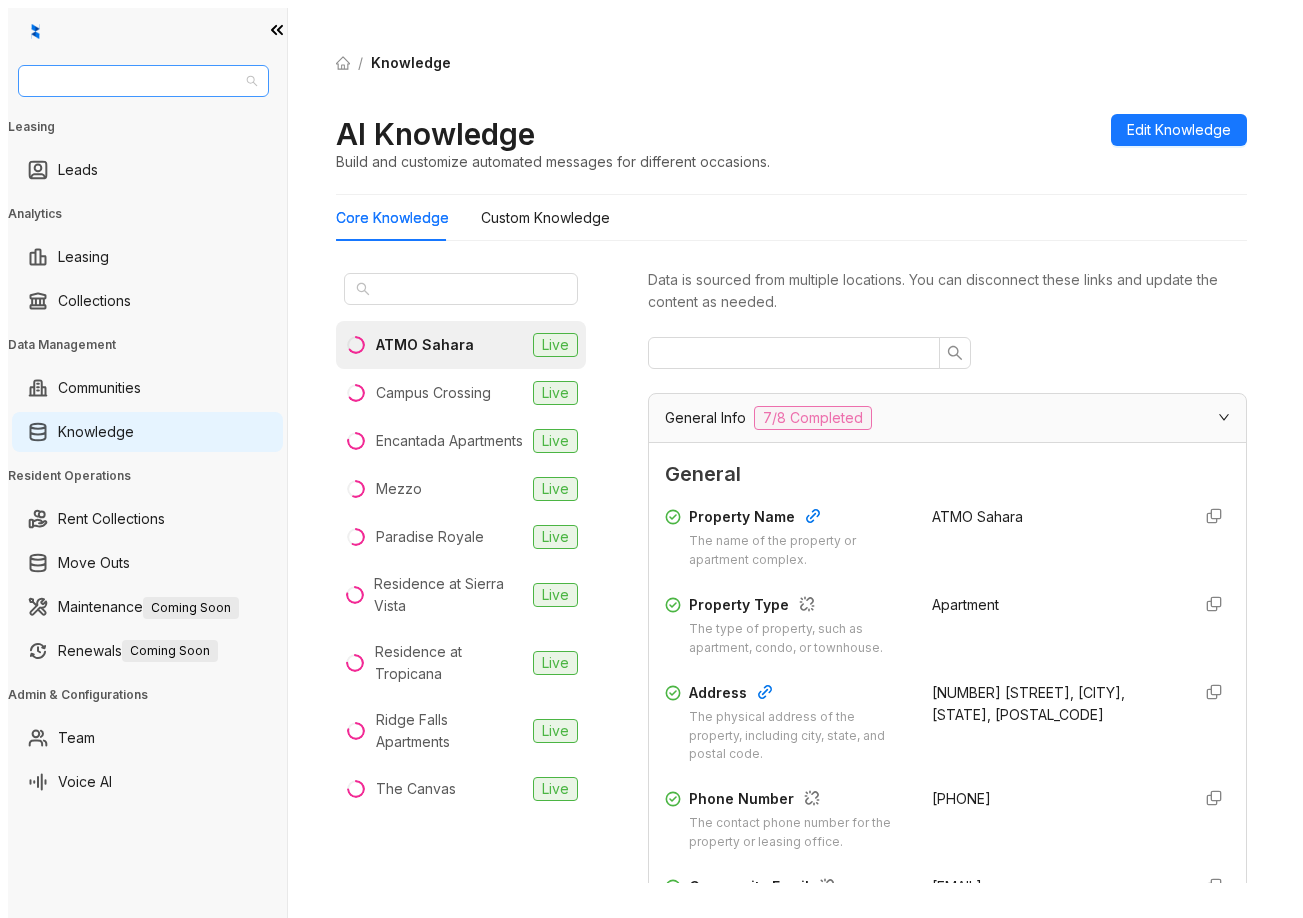 click on "AMG" at bounding box center [143, 81] 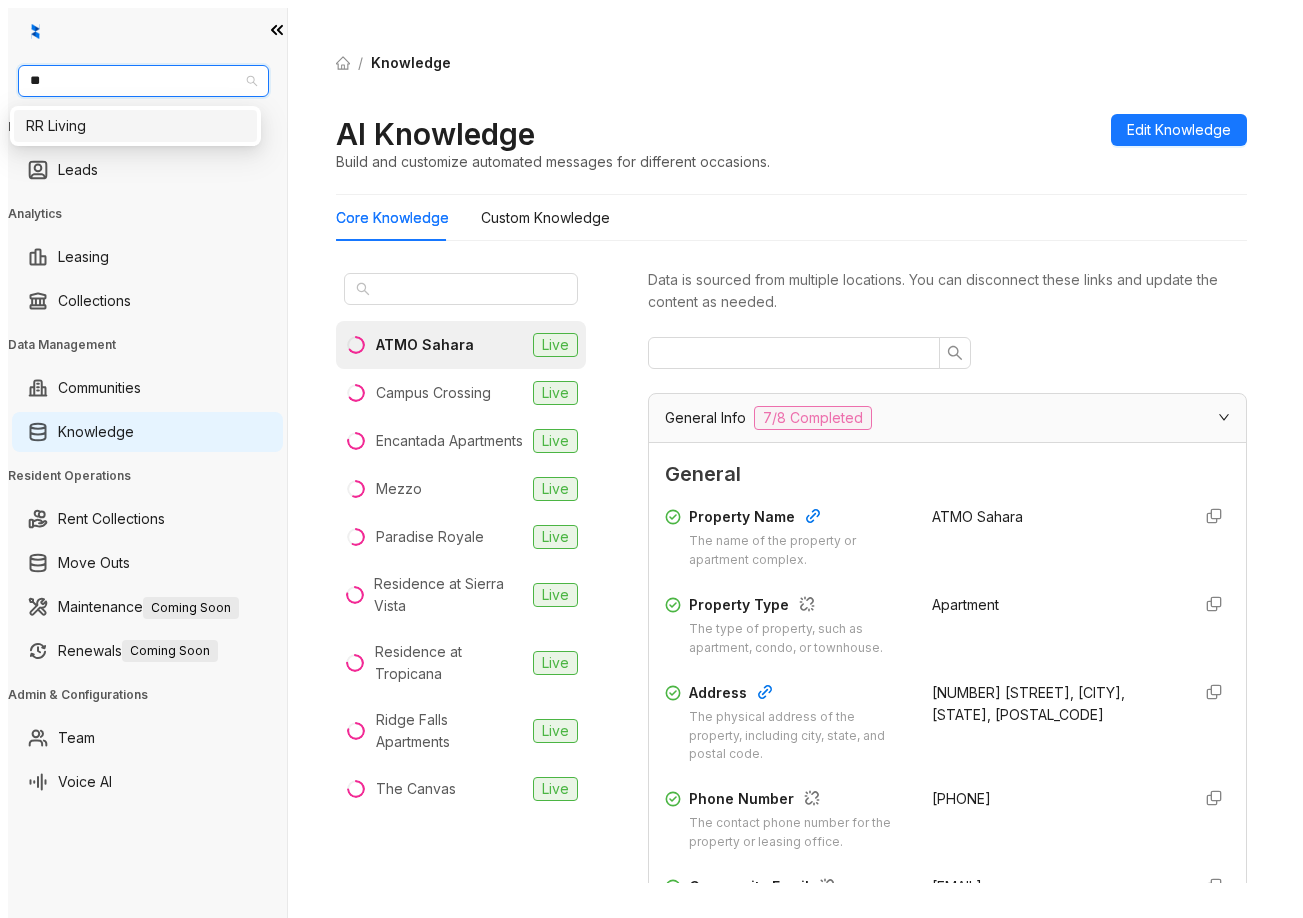 click on "RR Living" at bounding box center [135, 126] 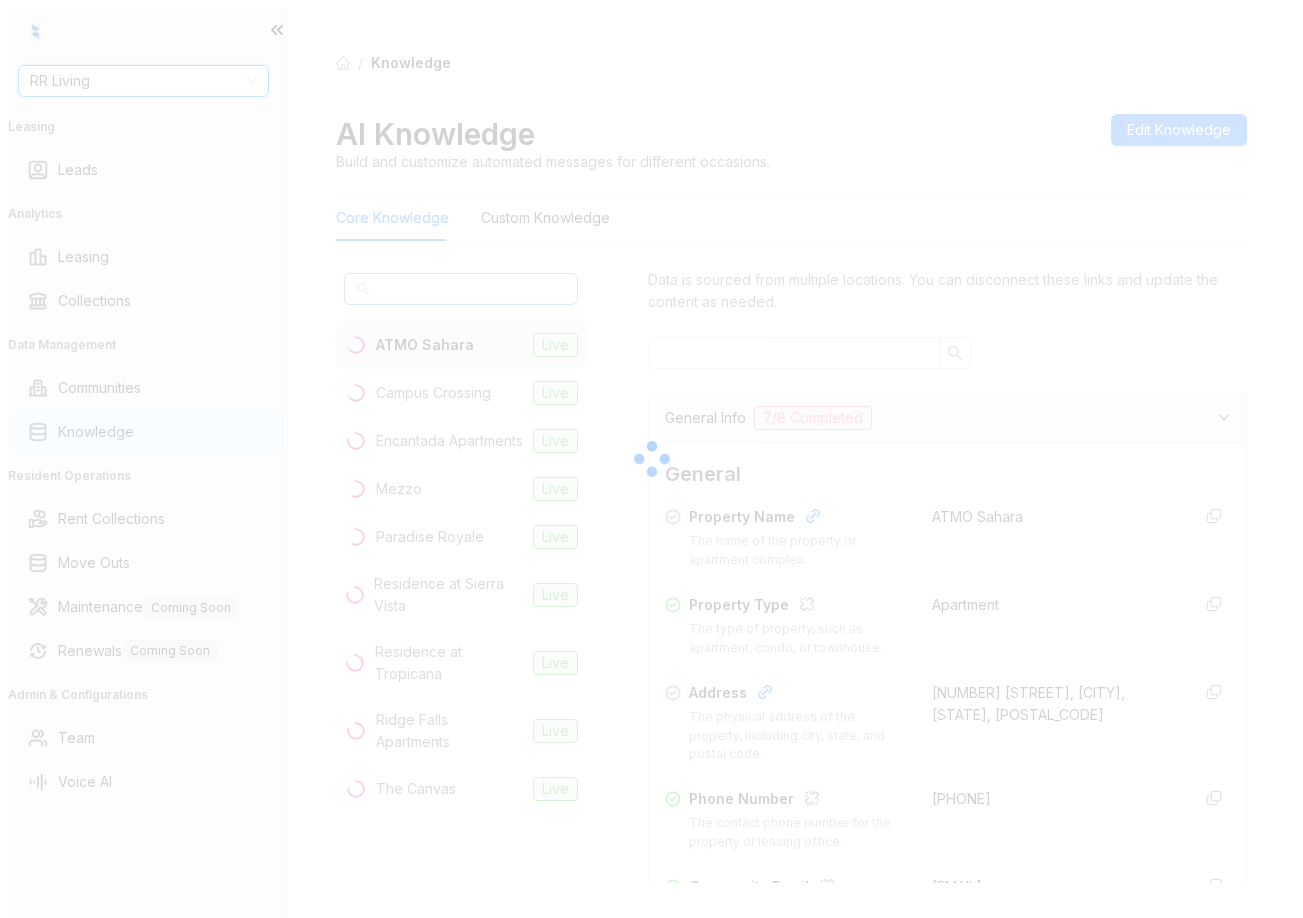 click at bounding box center (651, 459) 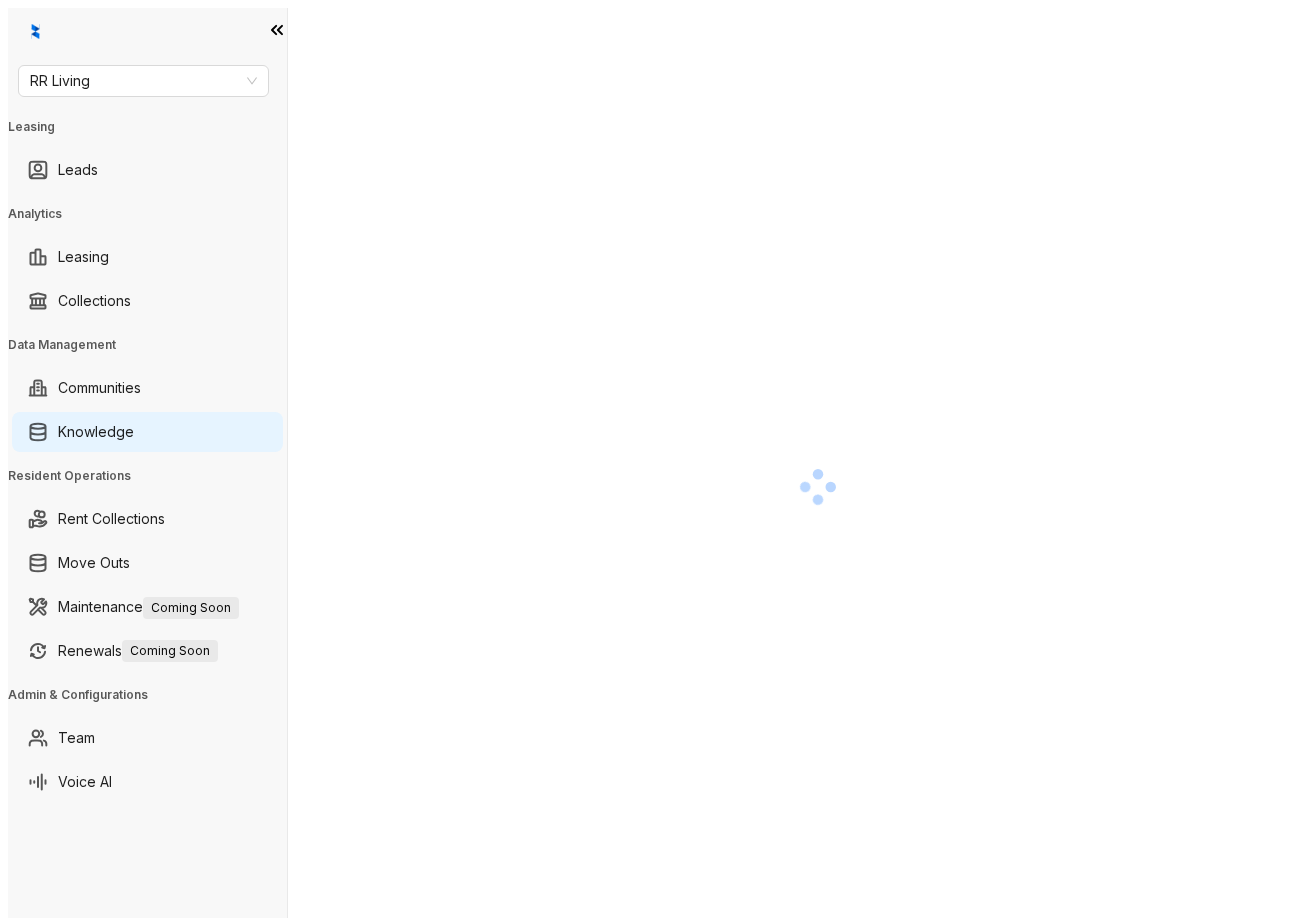 scroll, scrollTop: 0, scrollLeft: 0, axis: both 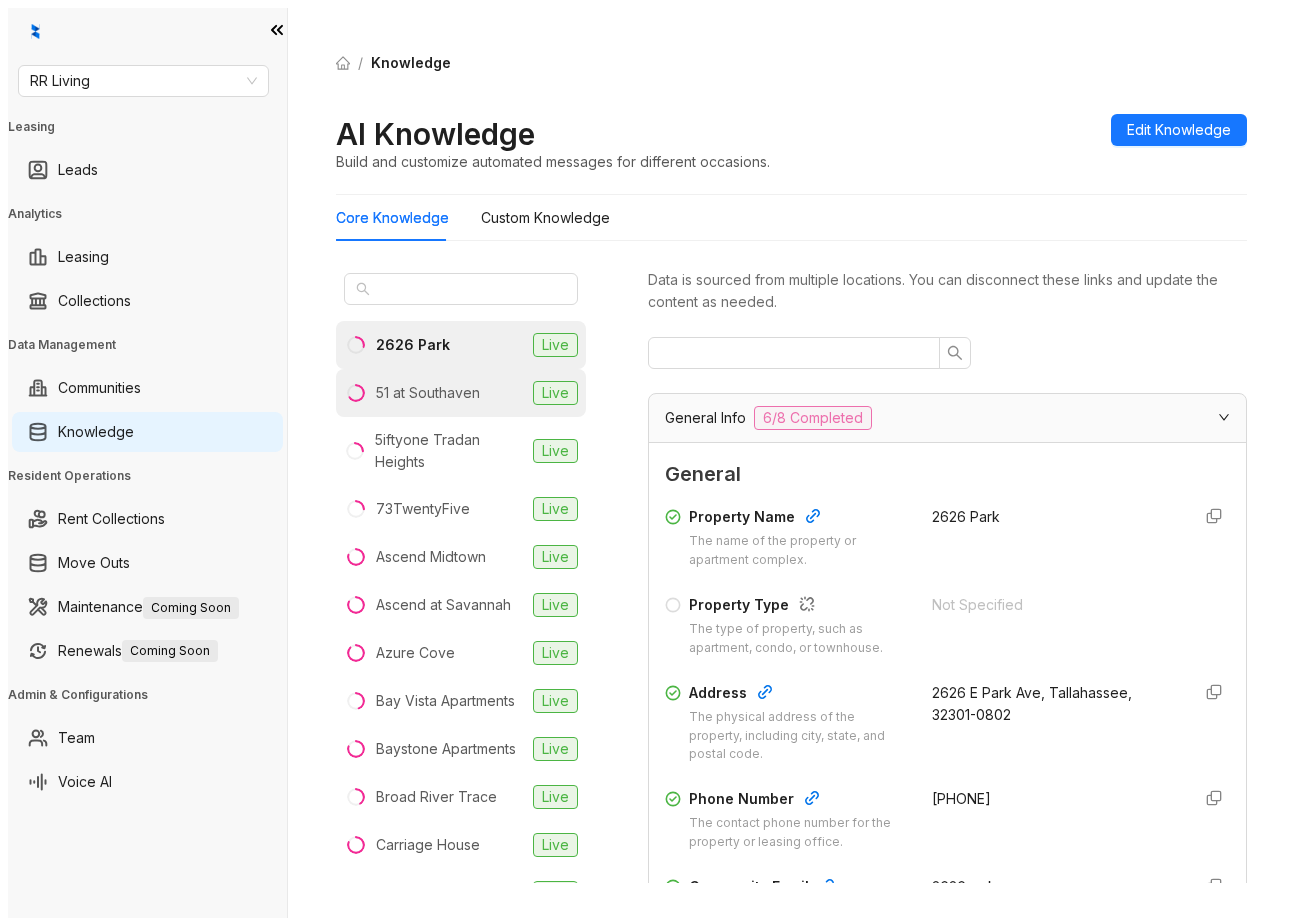 click on "51 at Southaven" at bounding box center [428, 393] 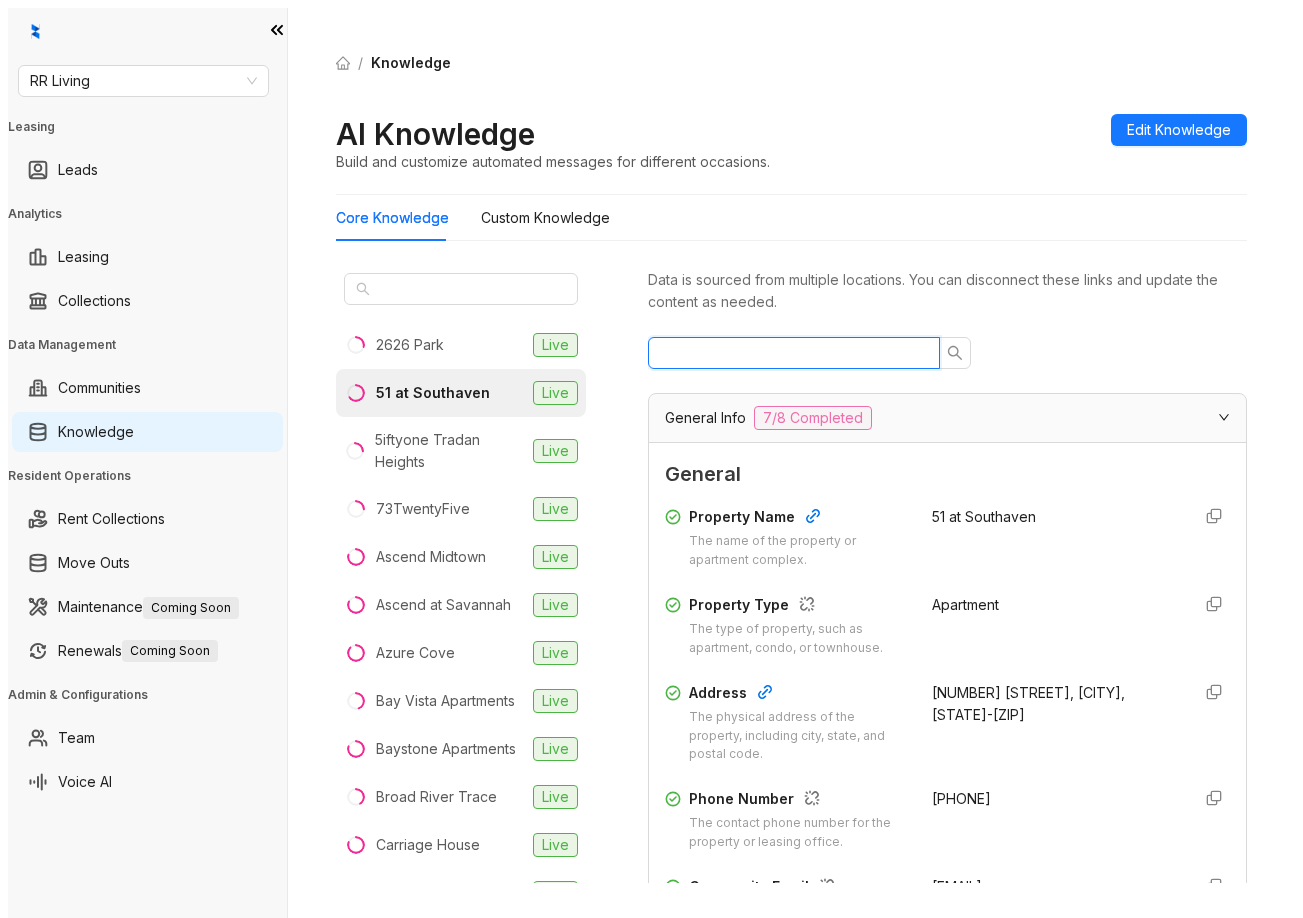 click at bounding box center [786, 353] 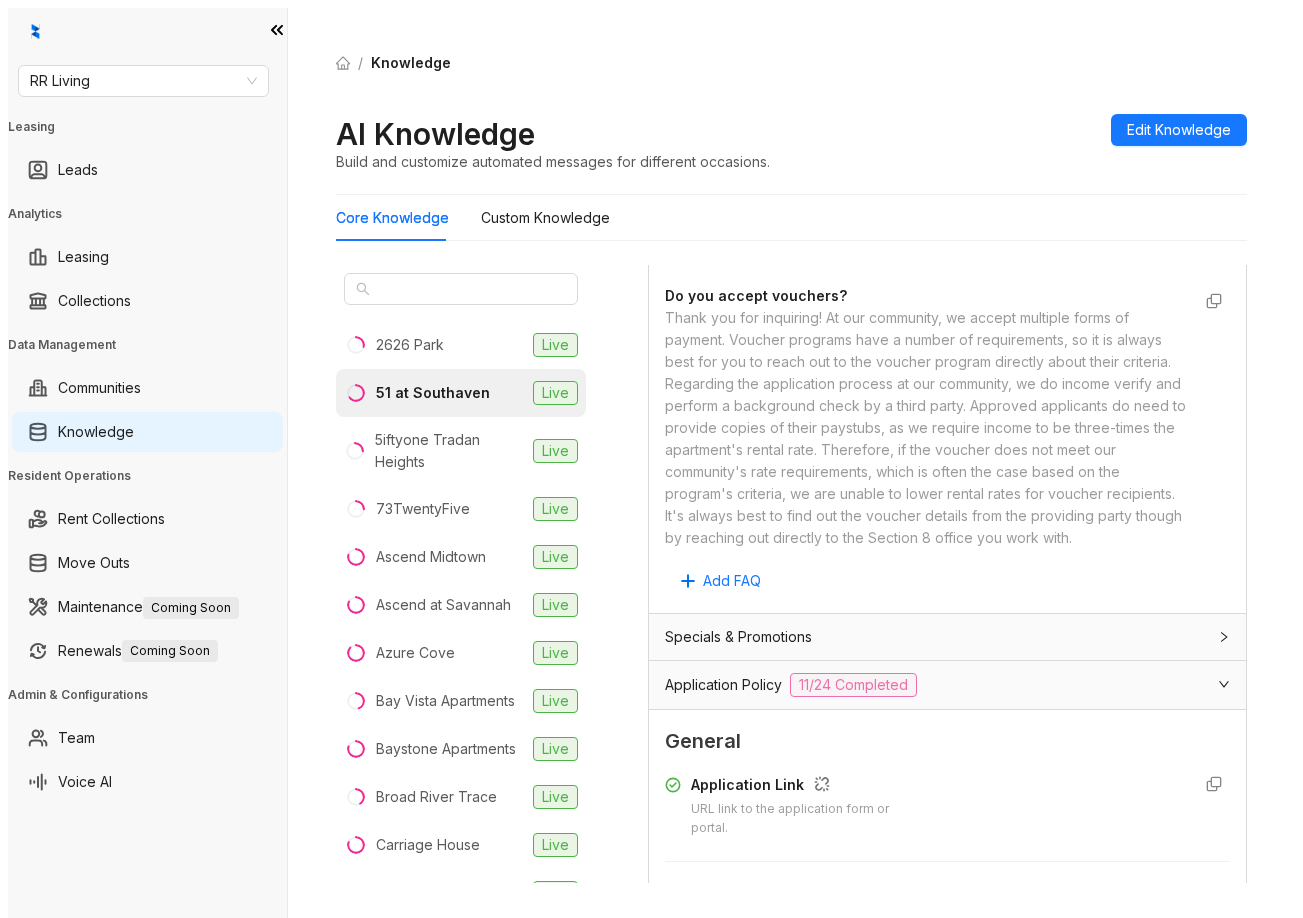 scroll, scrollTop: 400, scrollLeft: 0, axis: vertical 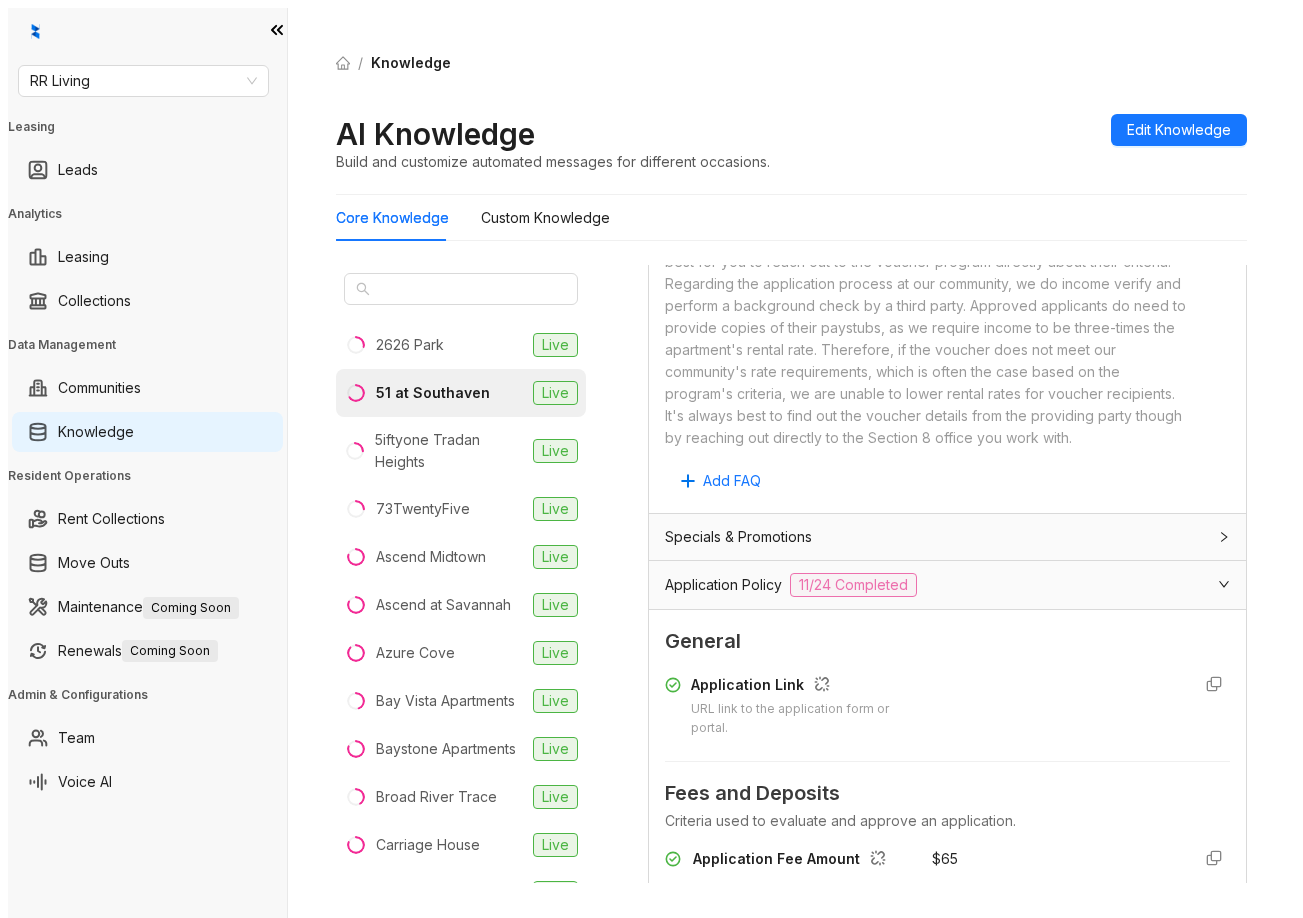 click on "Specials & Promotions" at bounding box center [935, 18] 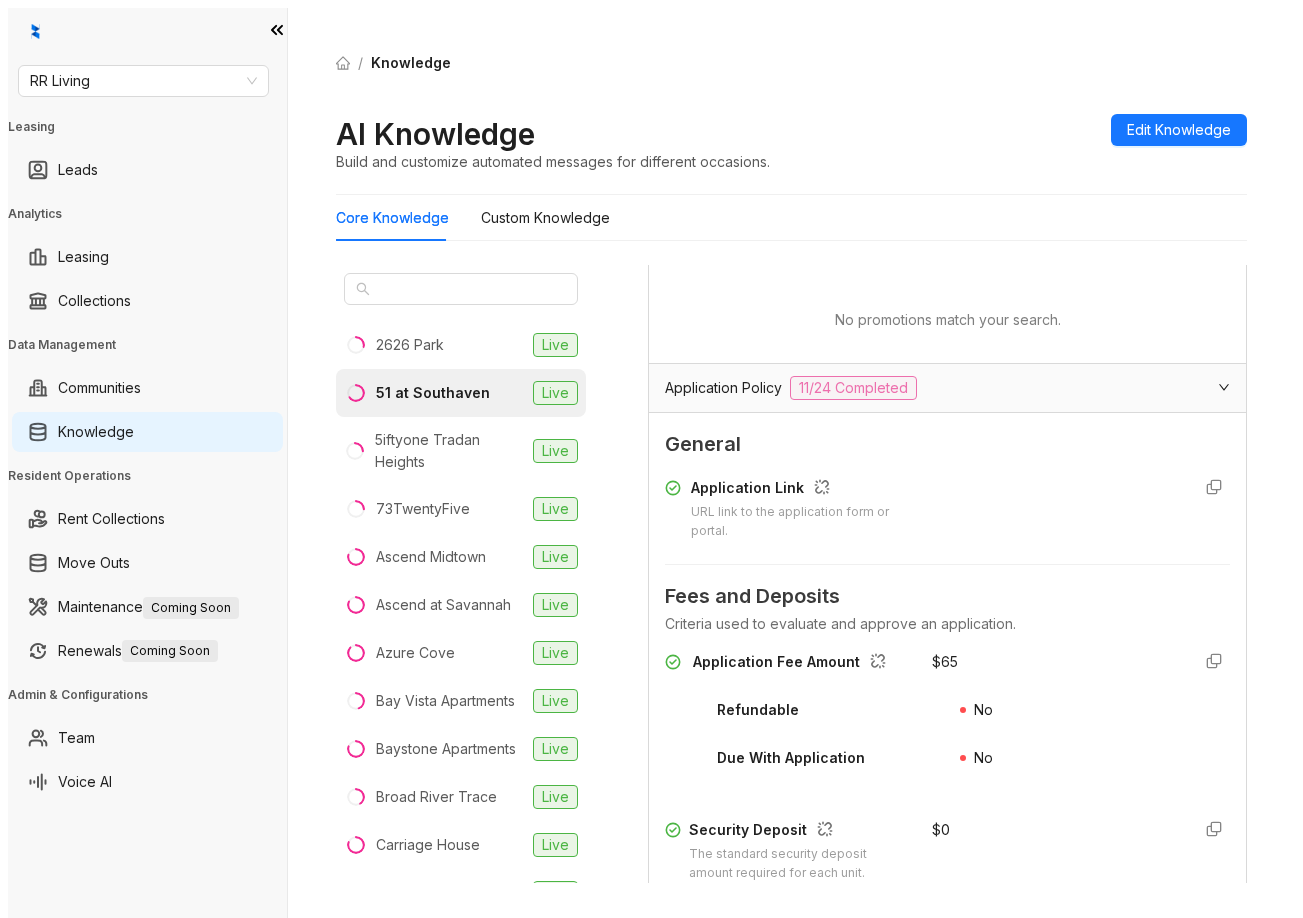 scroll, scrollTop: 800, scrollLeft: 0, axis: vertical 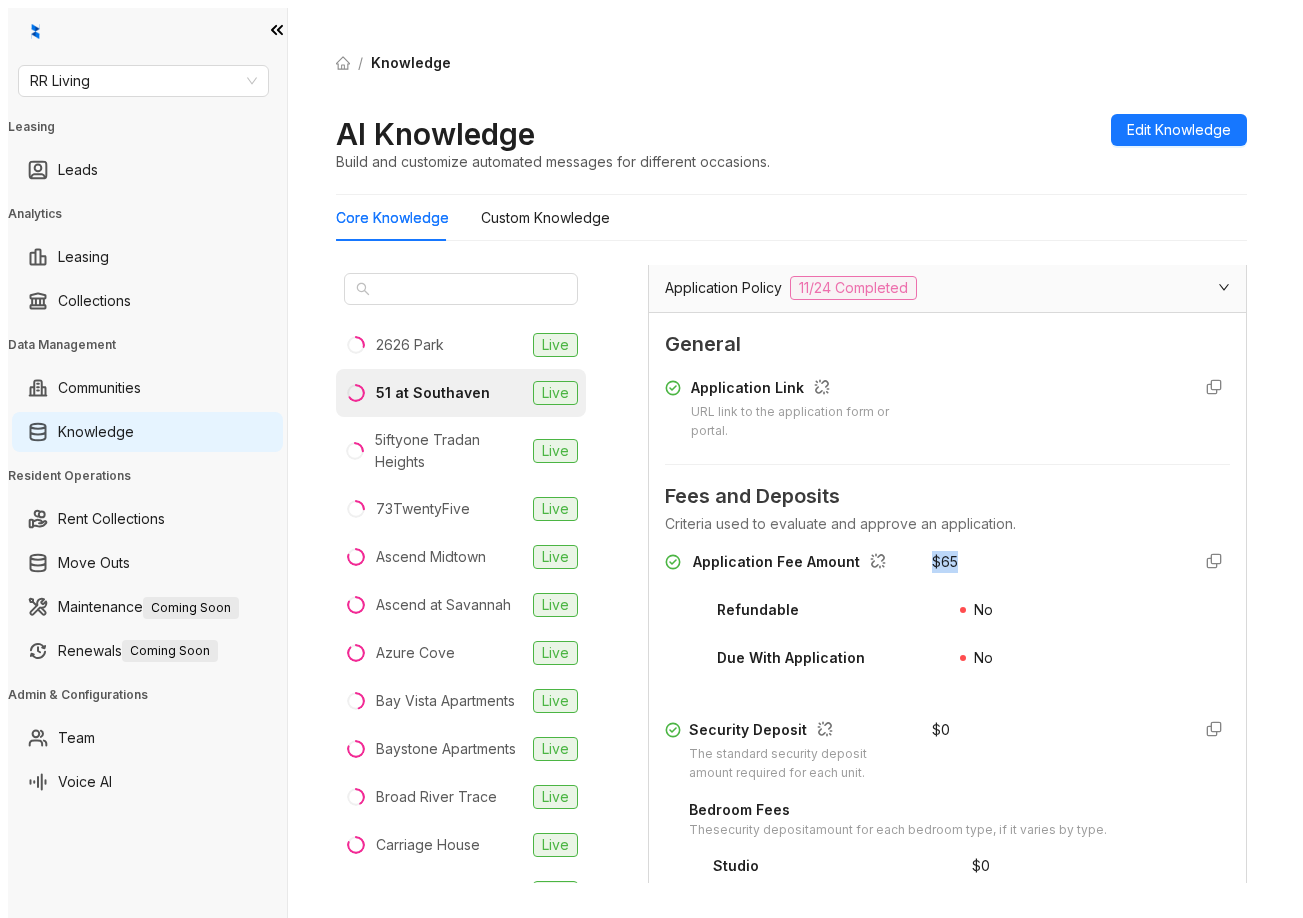 drag, startPoint x: 960, startPoint y: 543, endPoint x: 919, endPoint y: 530, distance: 43.011627 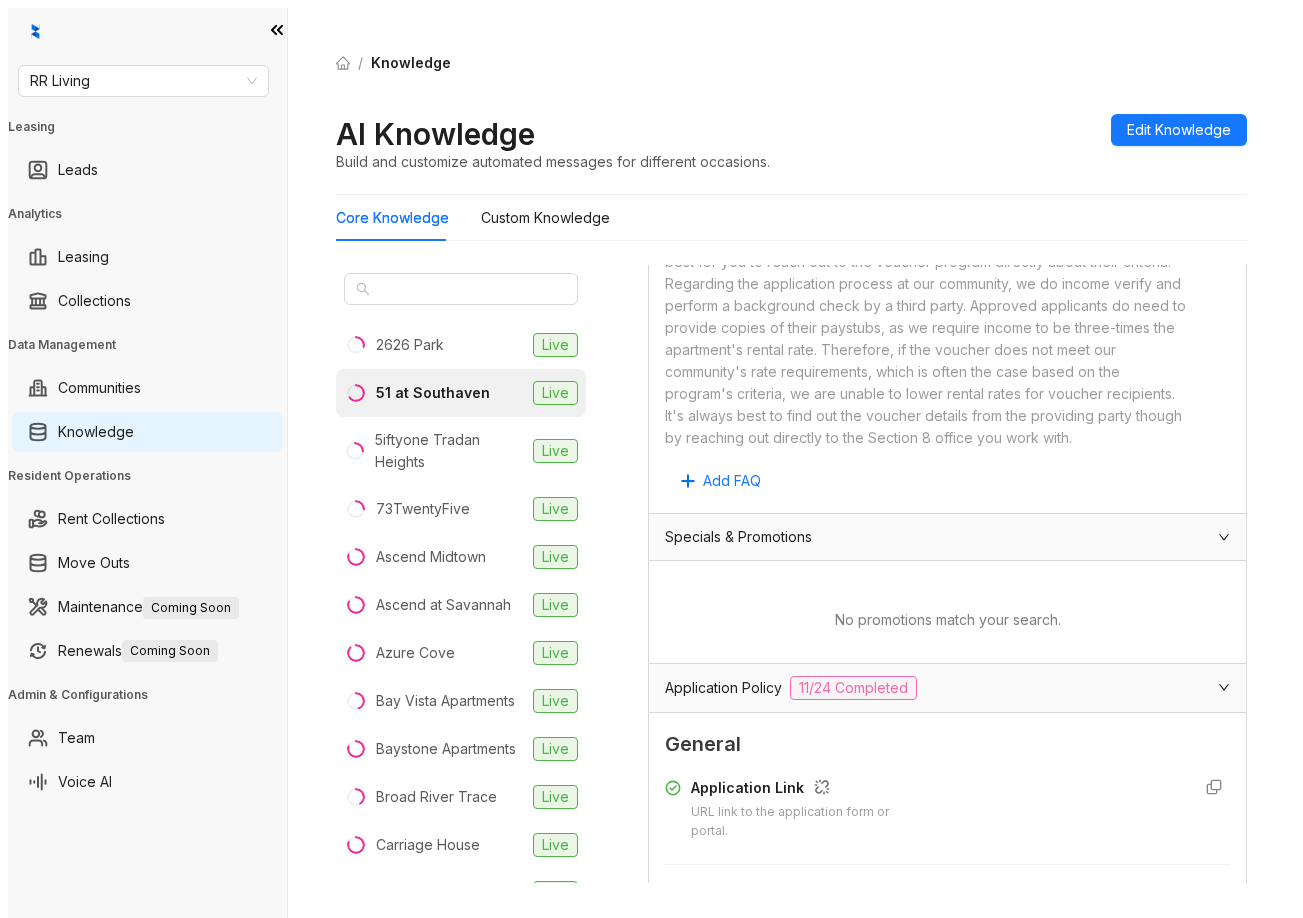 scroll, scrollTop: 0, scrollLeft: 0, axis: both 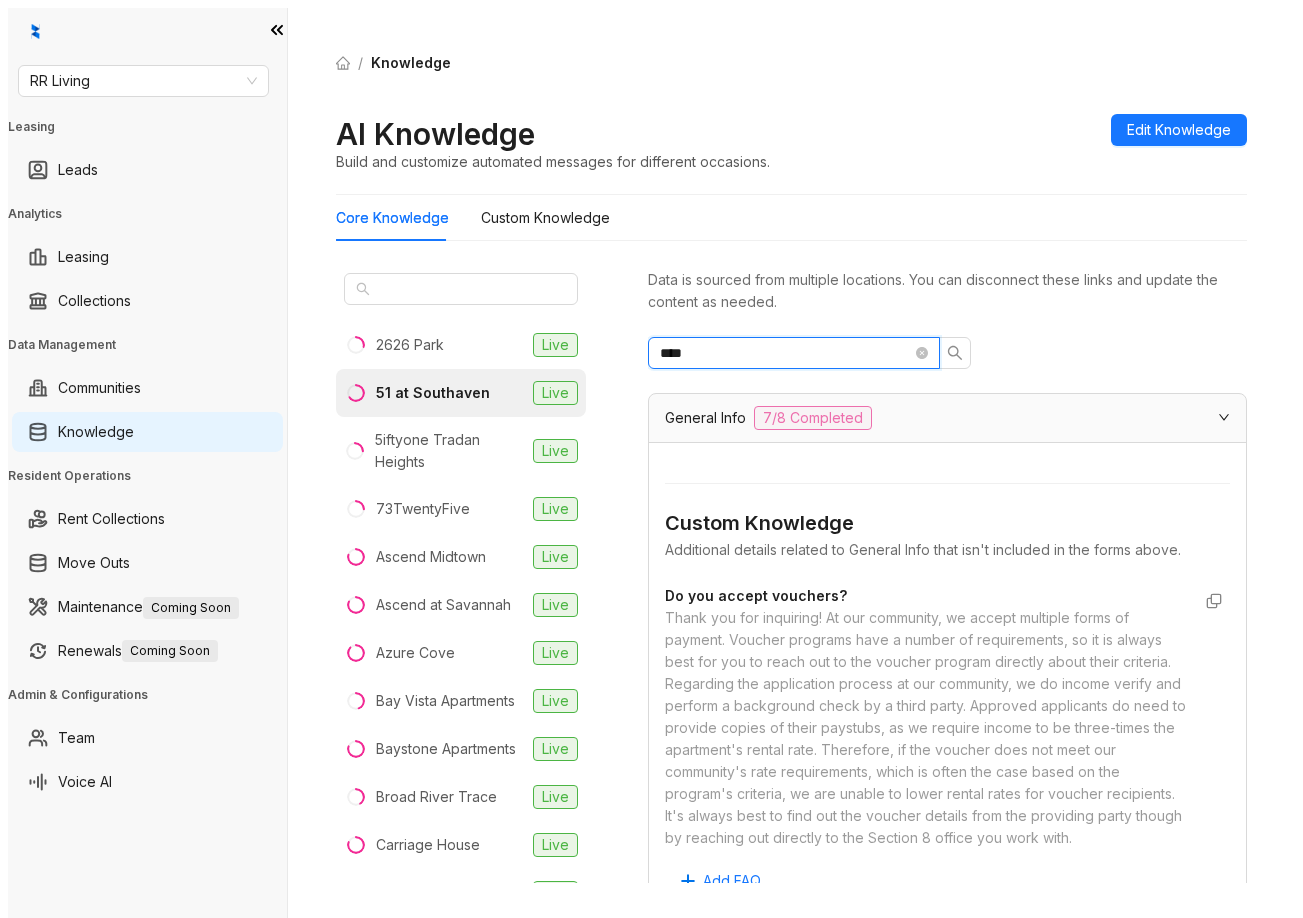 click on "****" at bounding box center (786, 353) 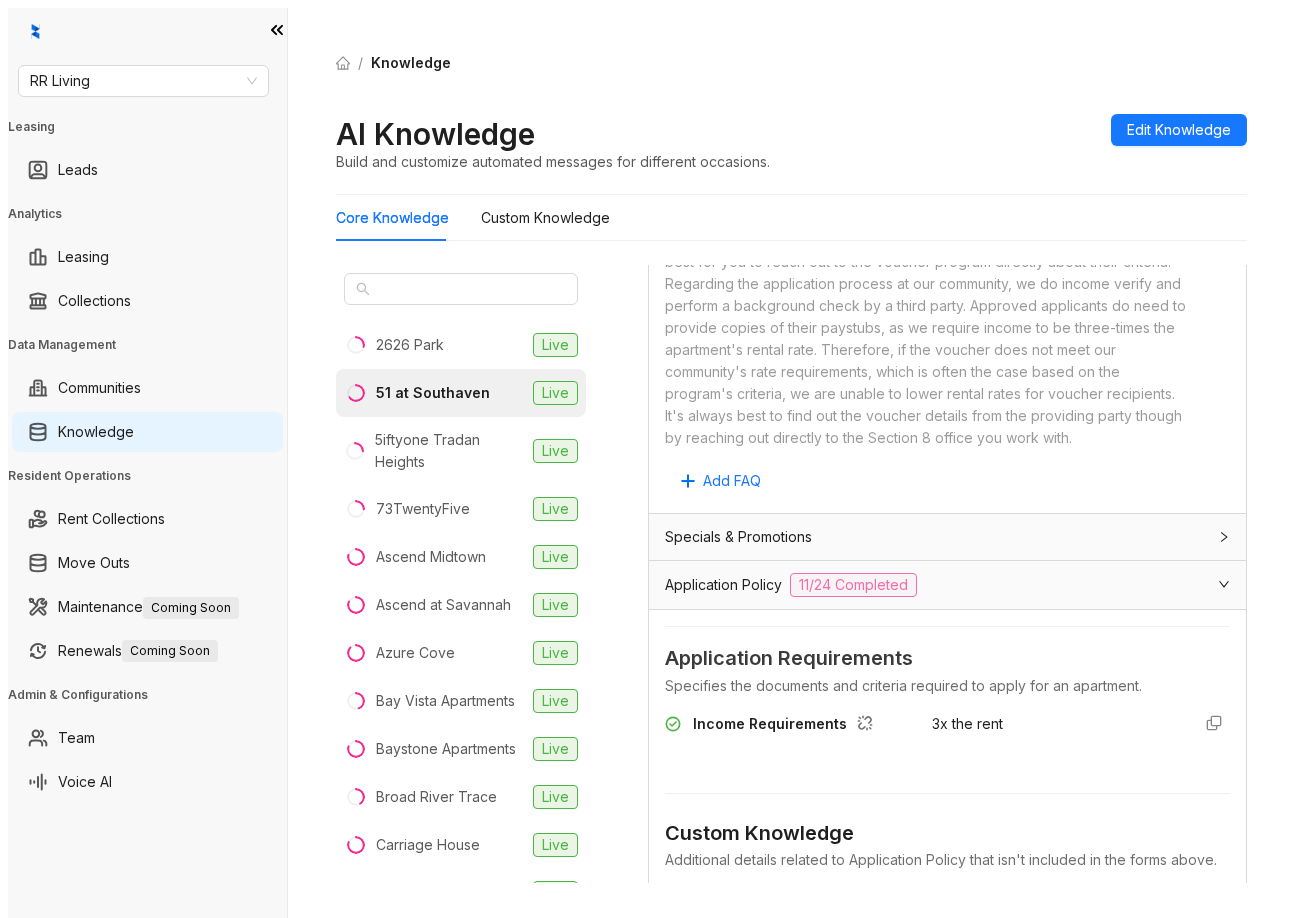 scroll, scrollTop: 600, scrollLeft: 0, axis: vertical 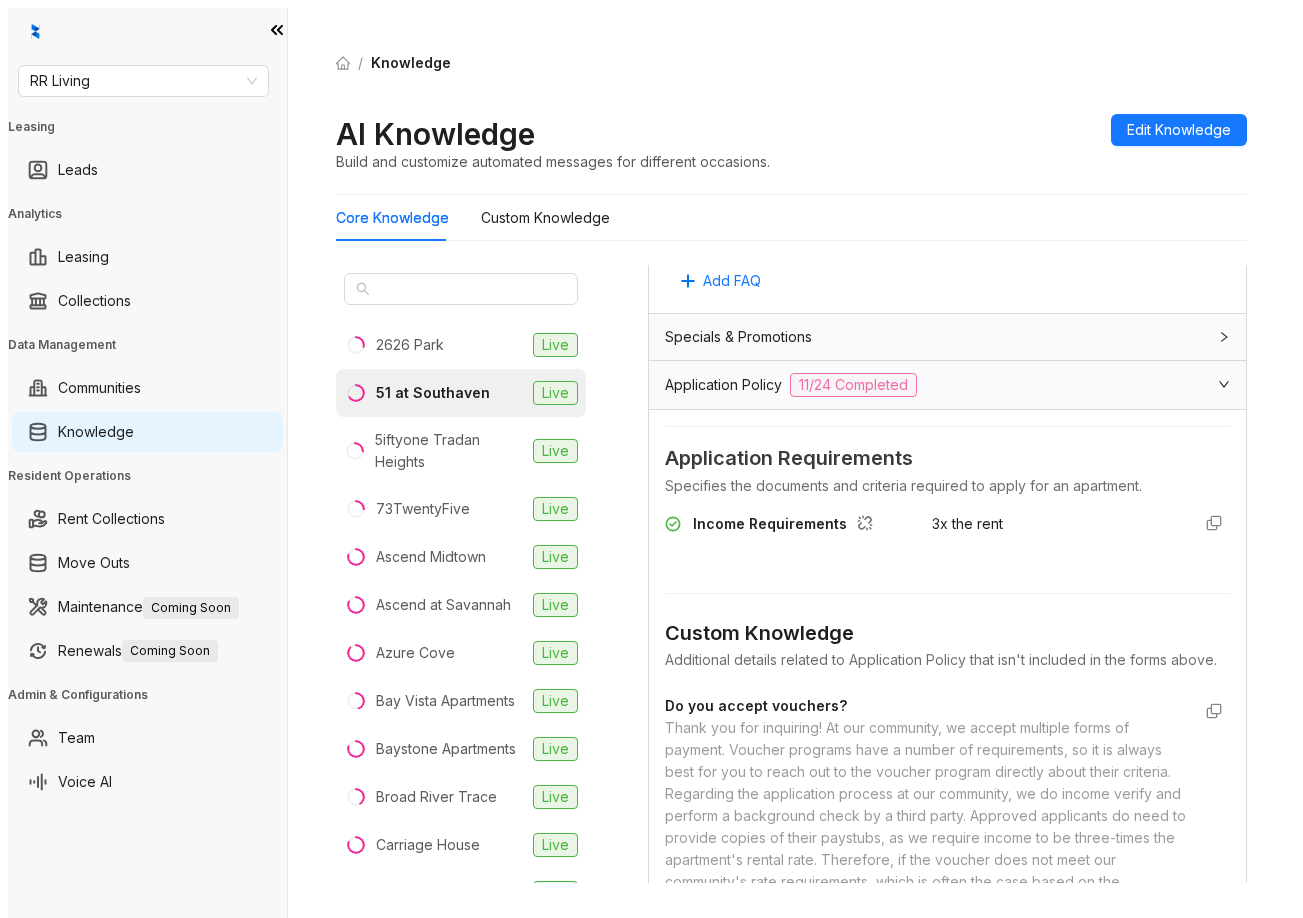 type on "******" 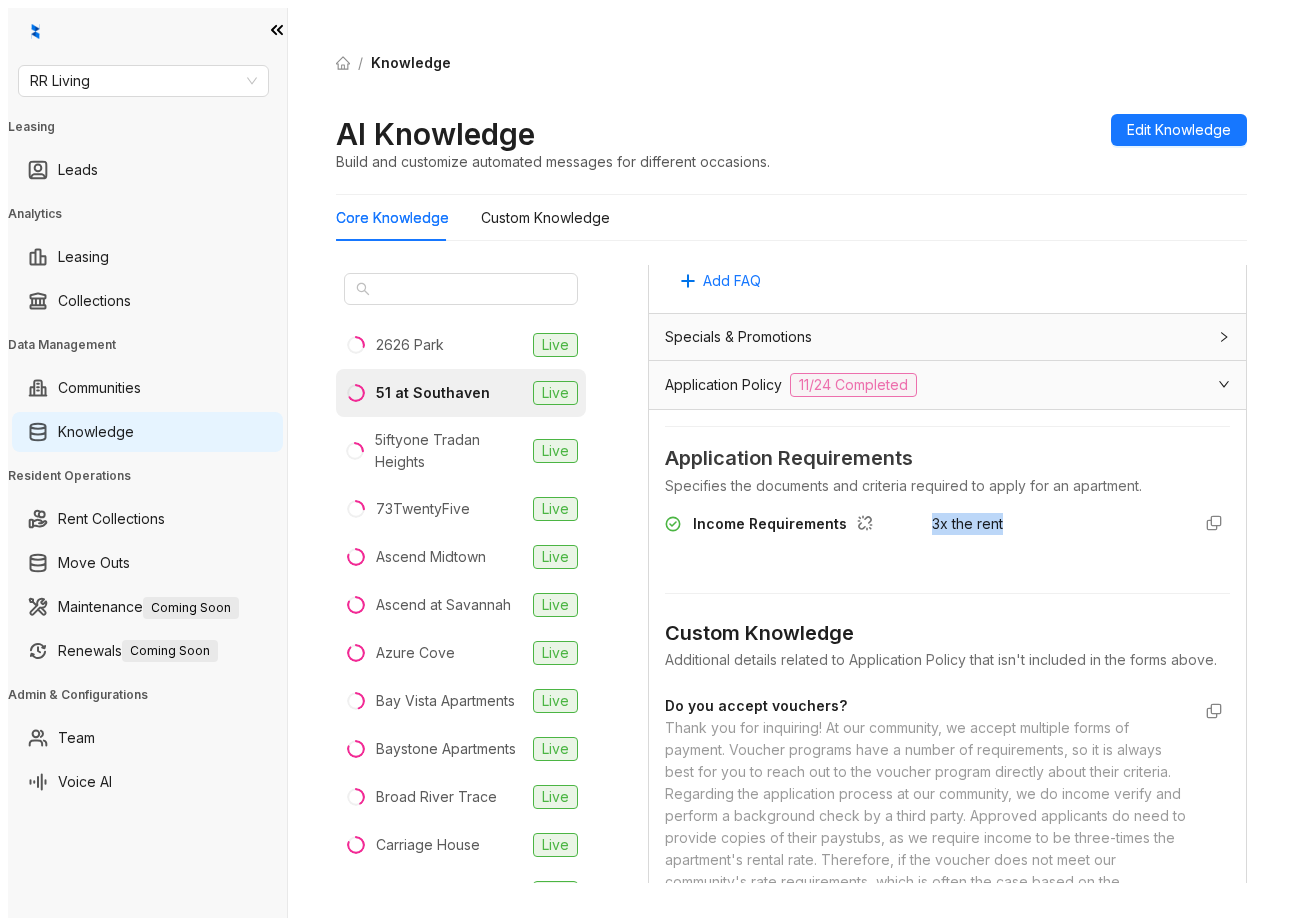 drag, startPoint x: 1014, startPoint y: 496, endPoint x: 918, endPoint y: 494, distance: 96.02083 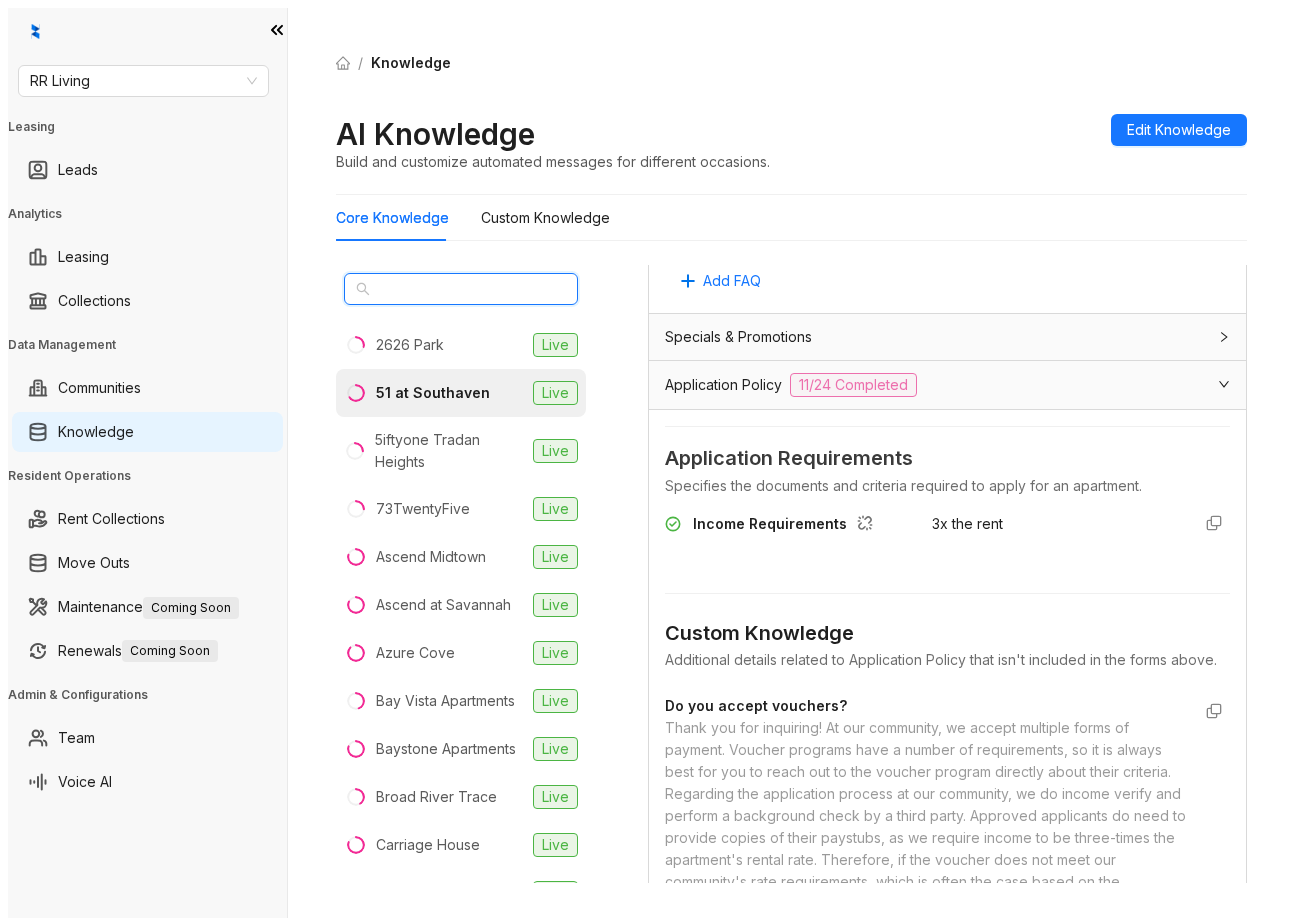 click at bounding box center (462, 289) 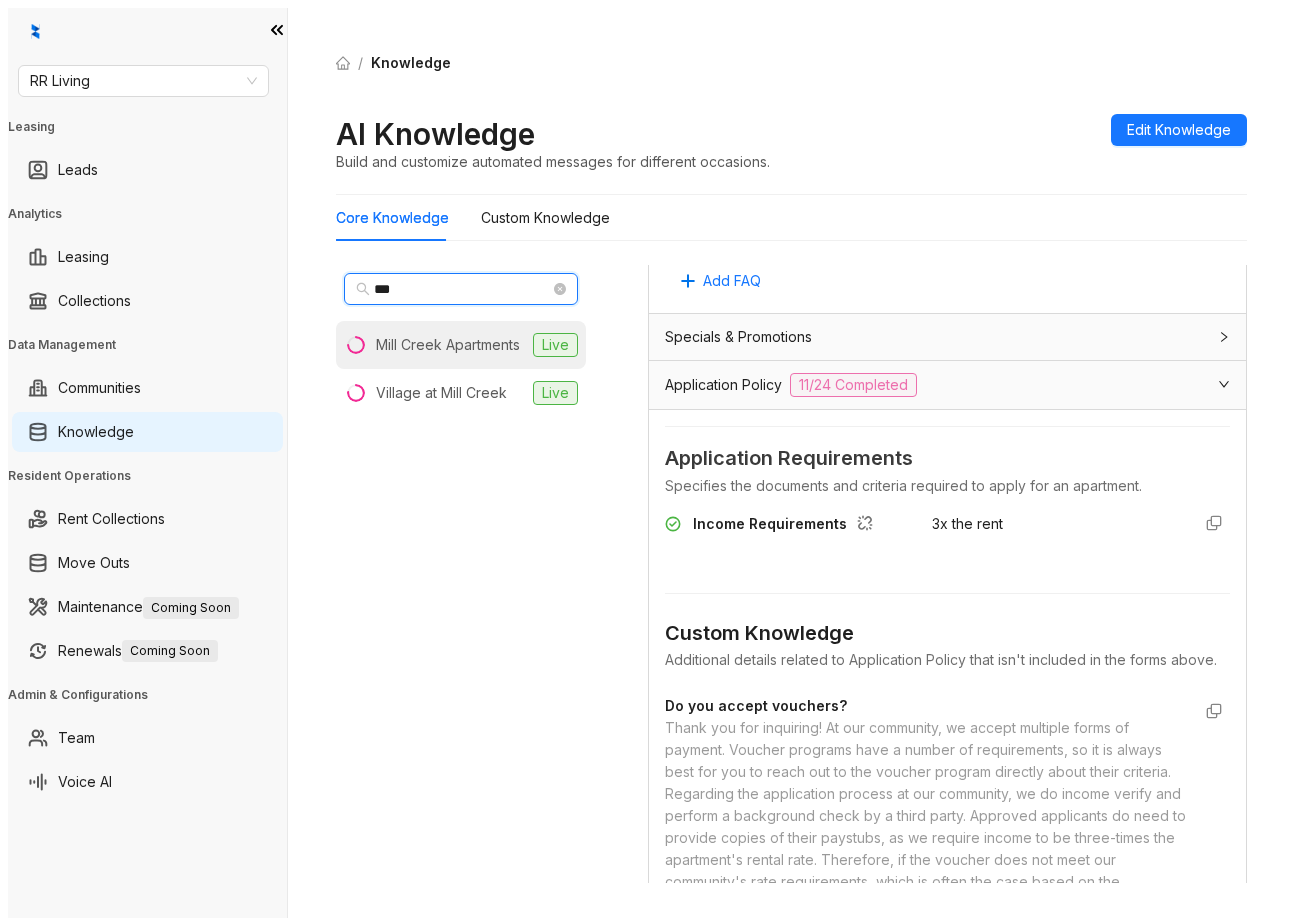 type on "***" 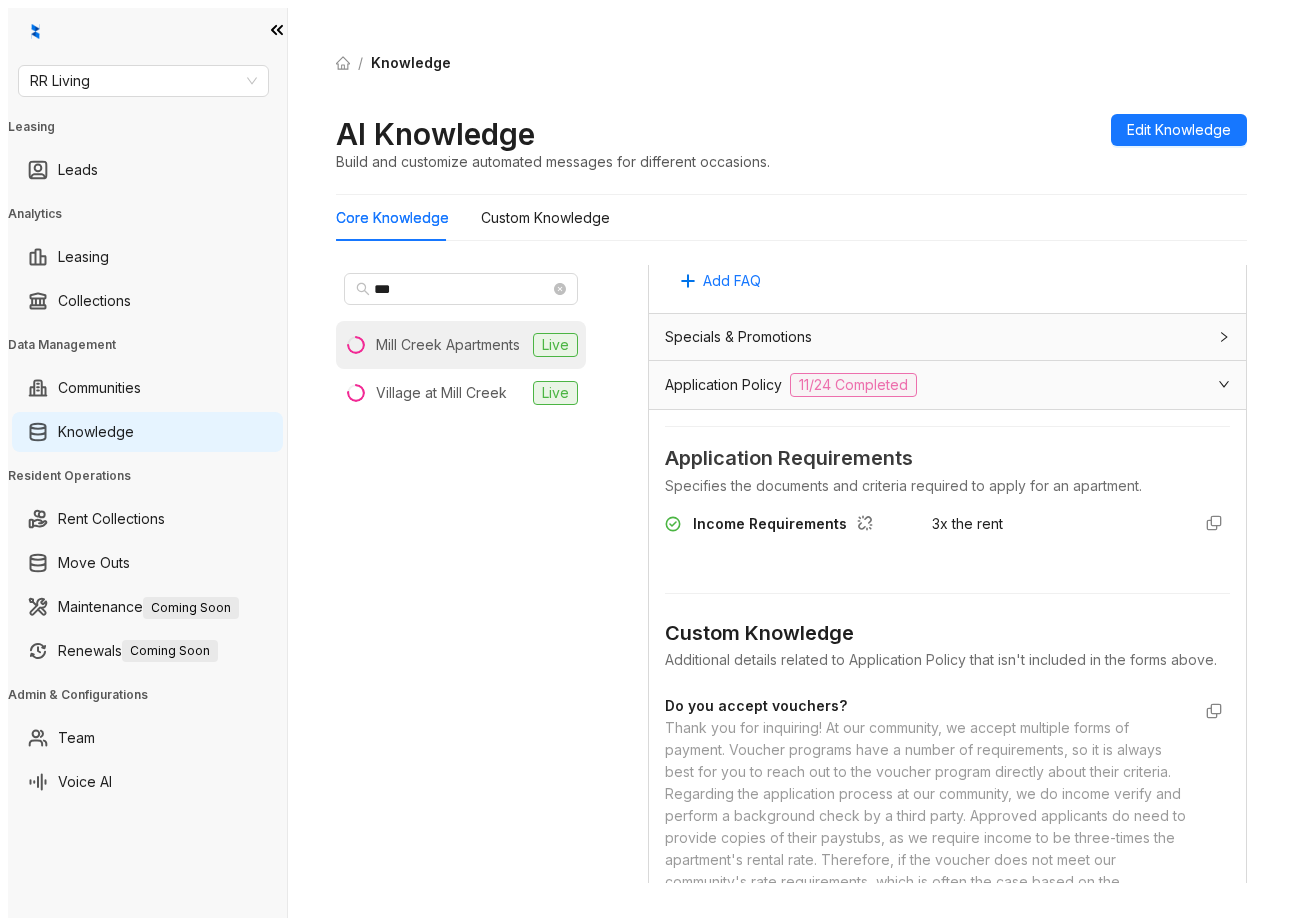 click on "Mill Creek Apartments Live" at bounding box center (461, 345) 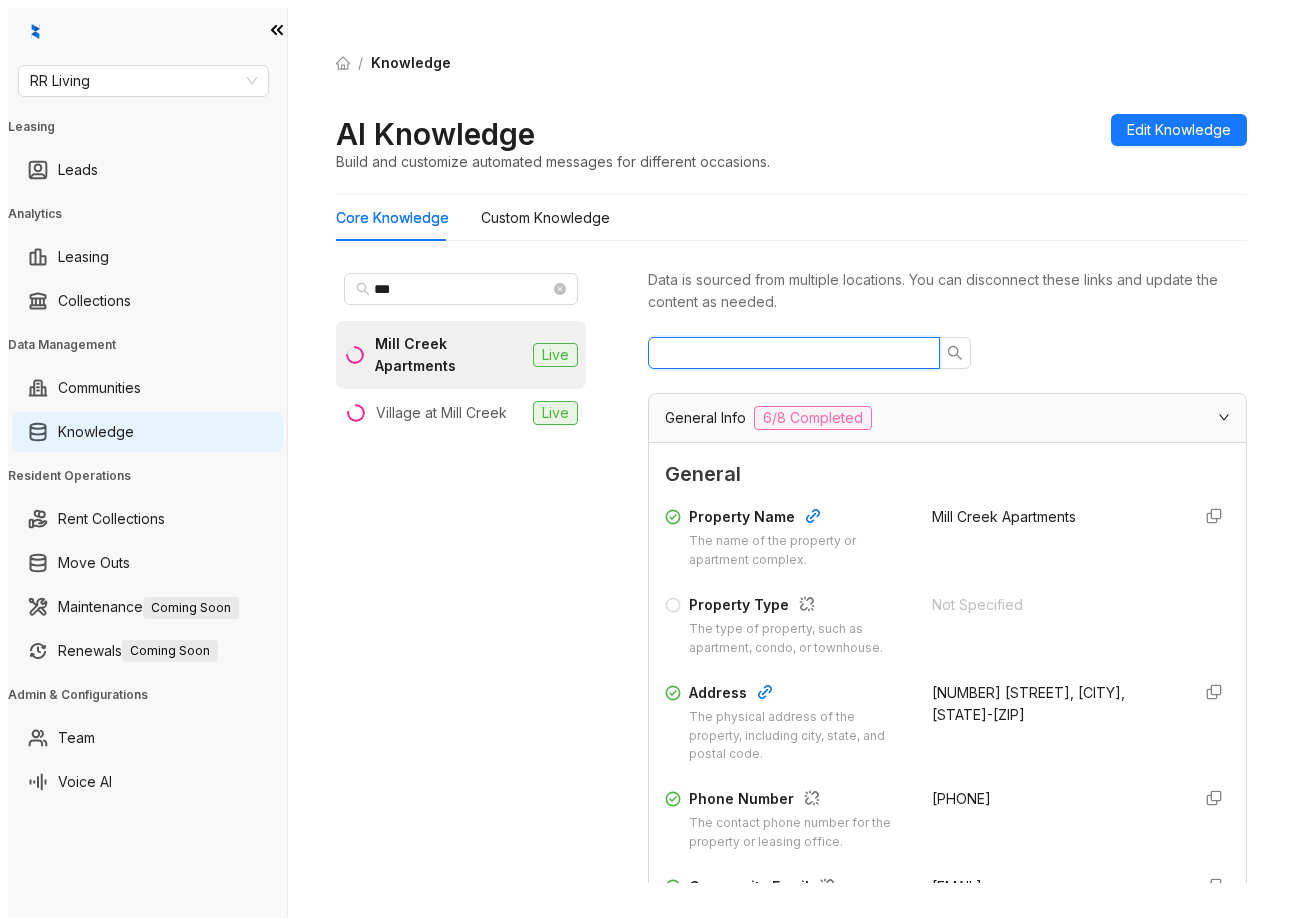 click at bounding box center [786, 353] 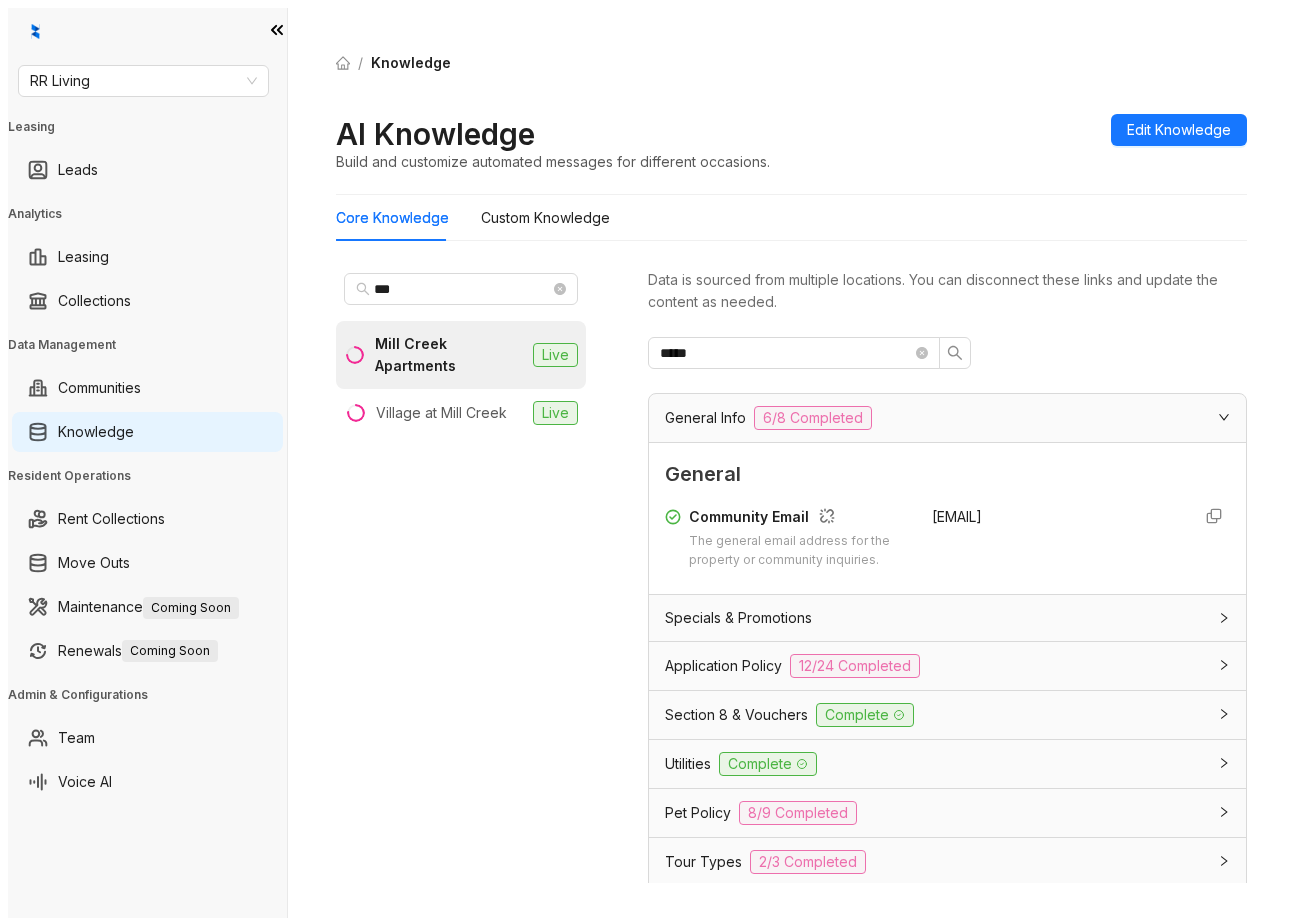 drag, startPoint x: 1063, startPoint y: 489, endPoint x: 917, endPoint y: 488, distance: 146.00342 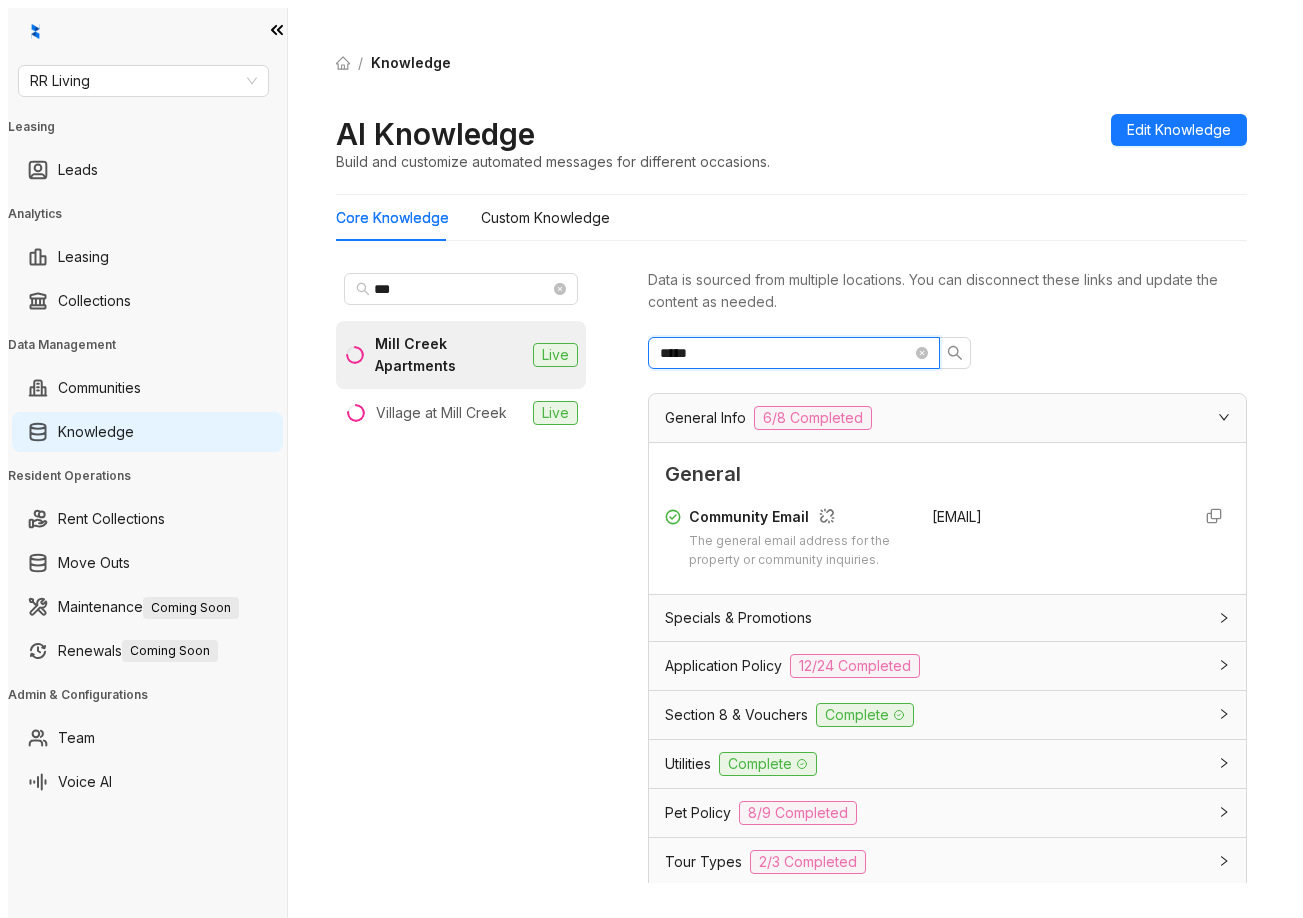 drag, startPoint x: 828, startPoint y: 325, endPoint x: 587, endPoint y: 324, distance: 241.00208 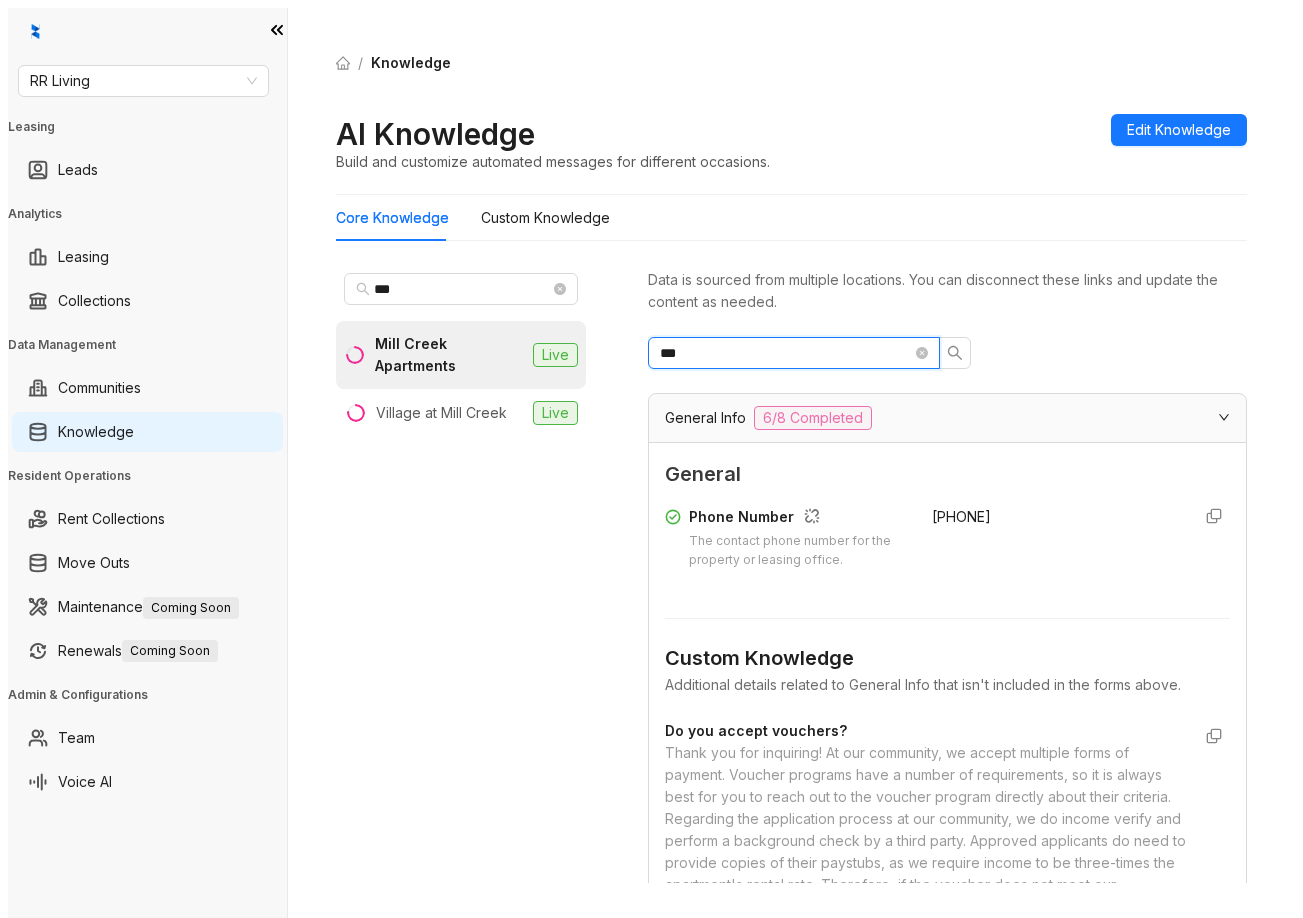 type on "***" 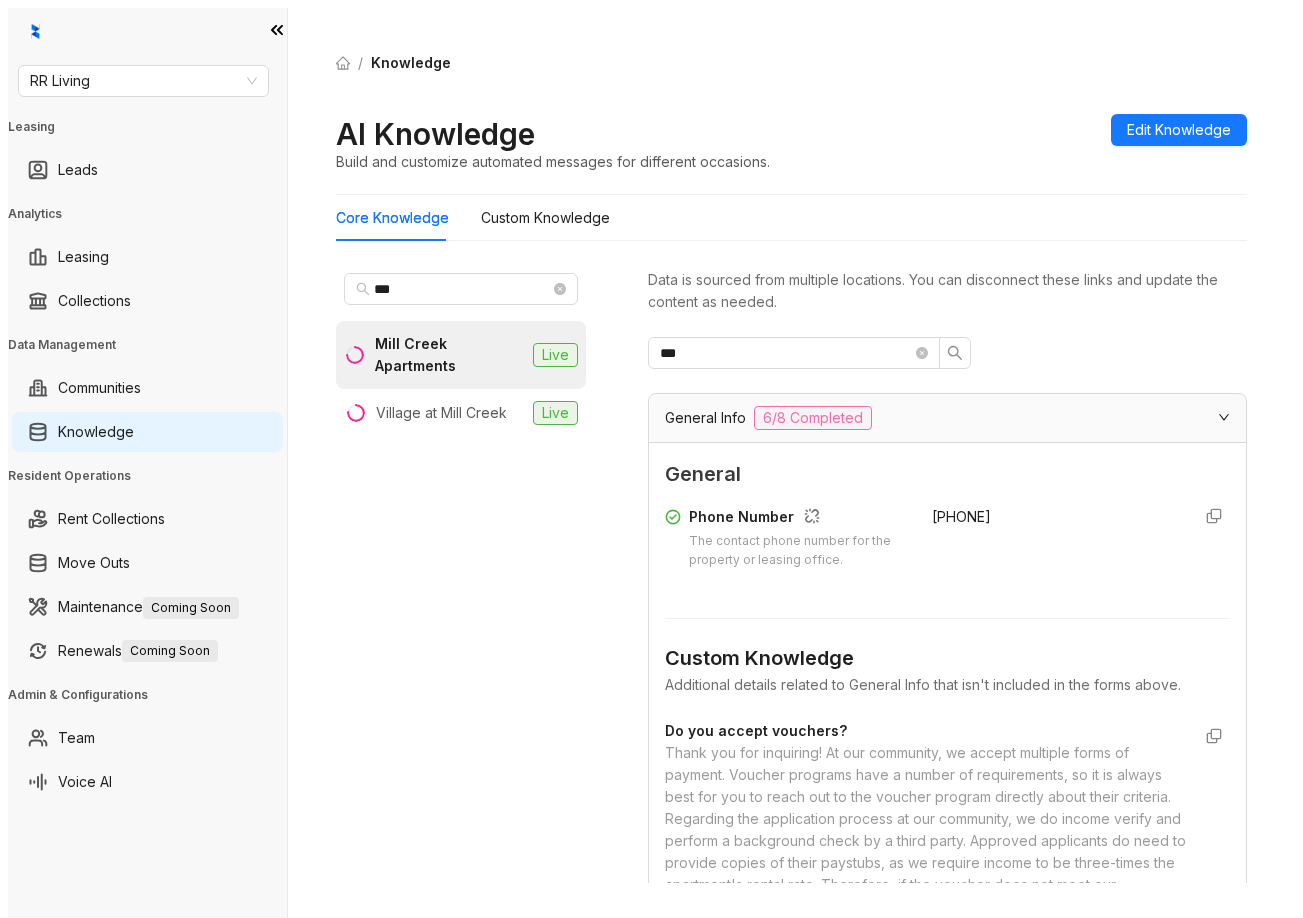 drag, startPoint x: 1063, startPoint y: 496, endPoint x: 918, endPoint y: 491, distance: 145.08618 